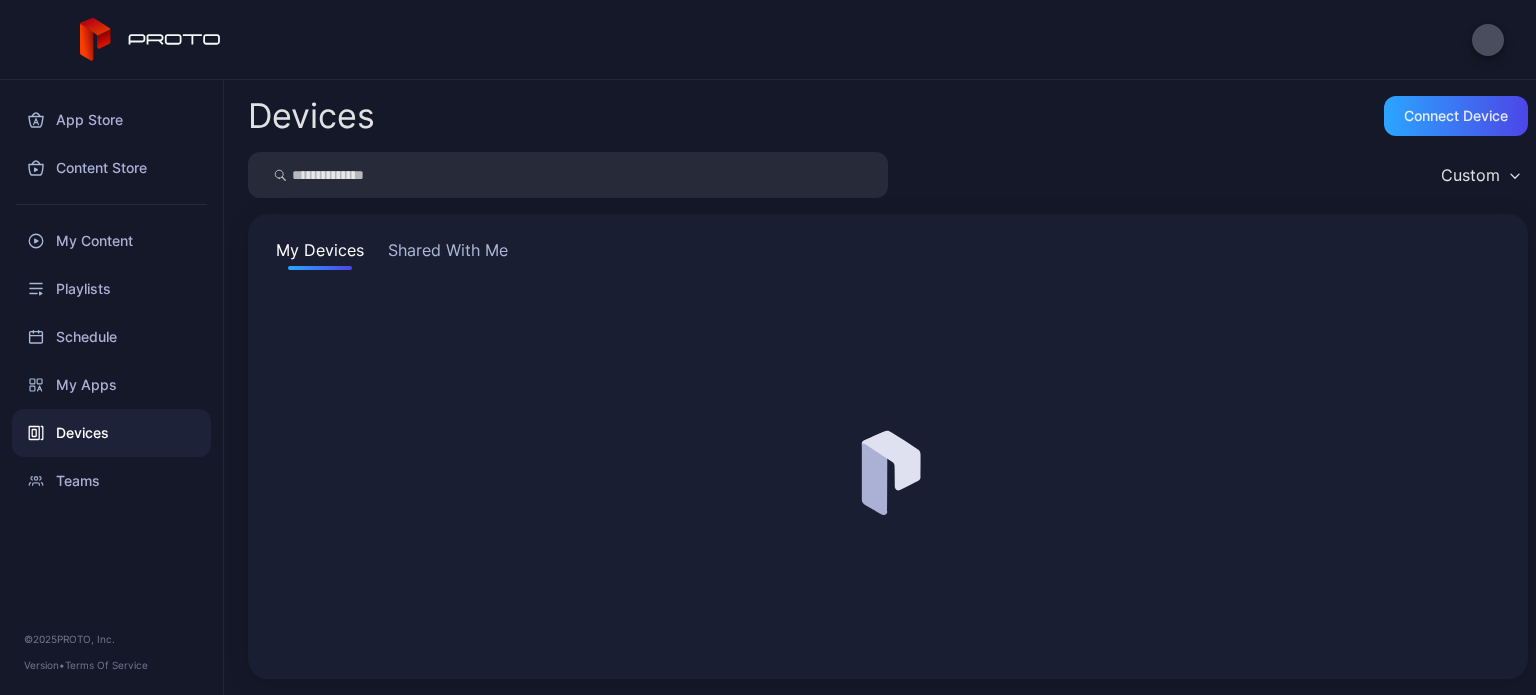 scroll, scrollTop: 0, scrollLeft: 0, axis: both 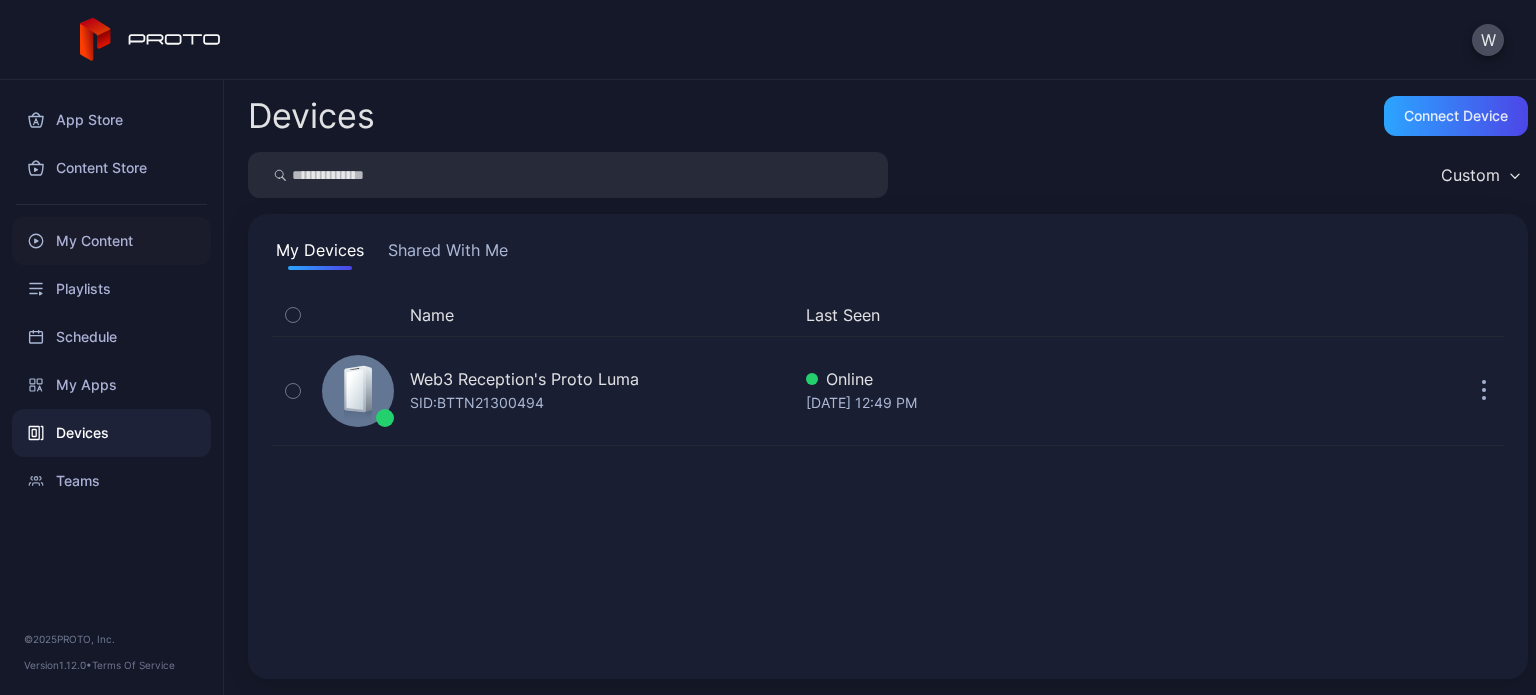 click on "My Content" at bounding box center (111, 241) 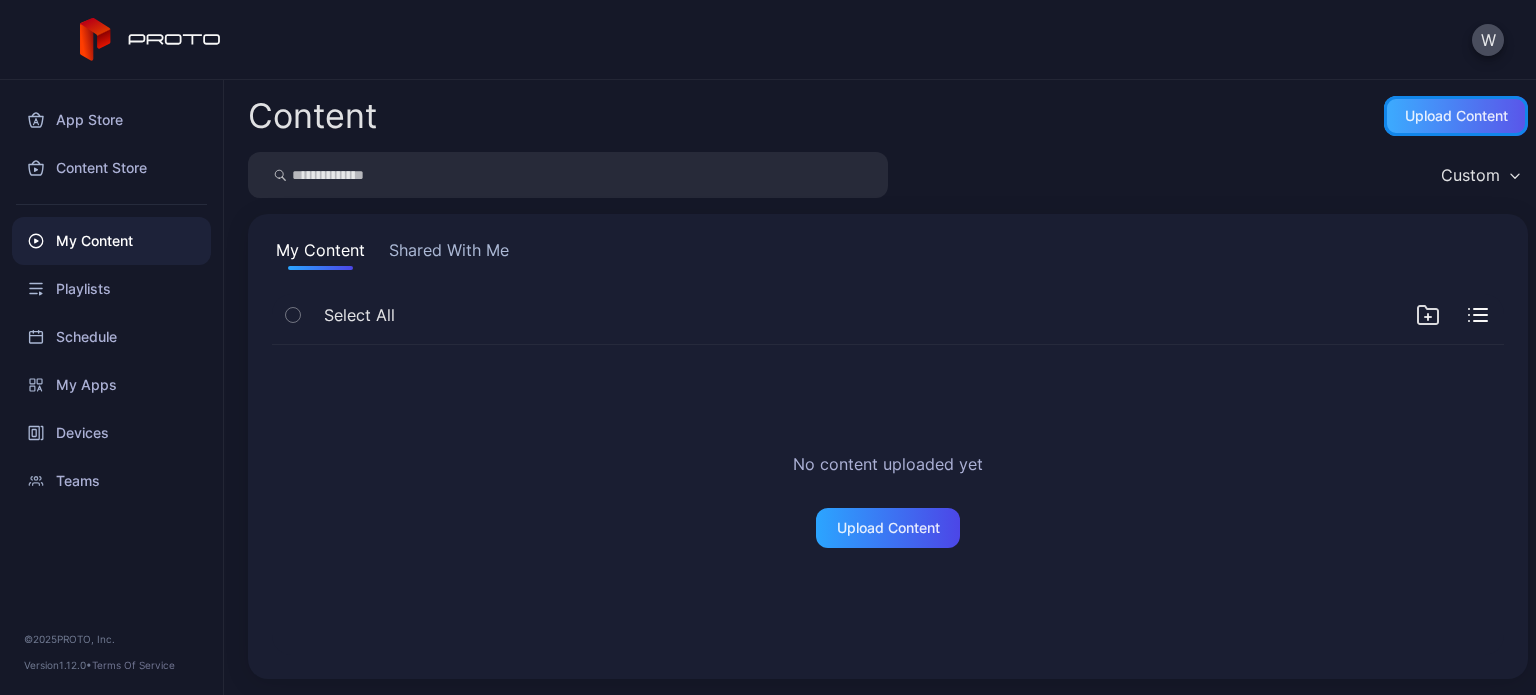 click on "Upload Content" at bounding box center (1456, 116) 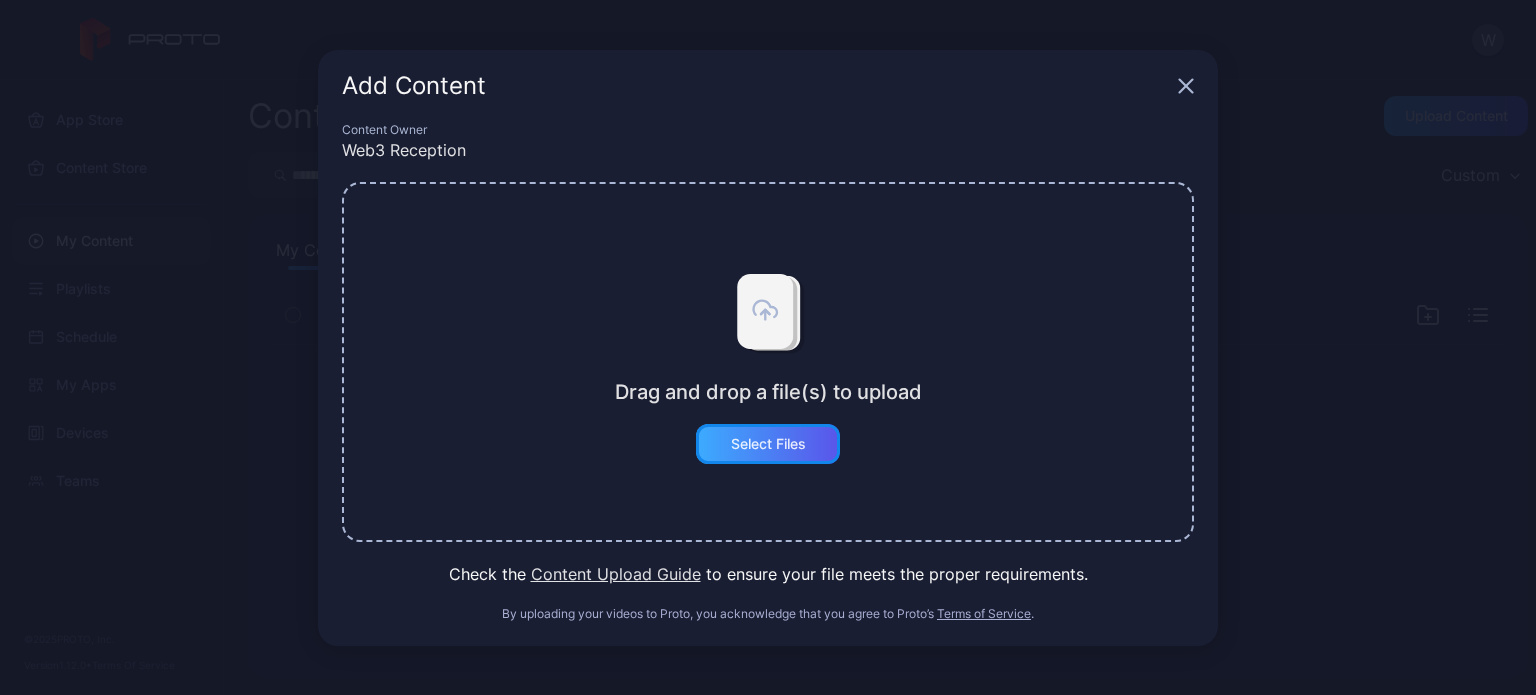 click on "Select Files" at bounding box center [768, 444] 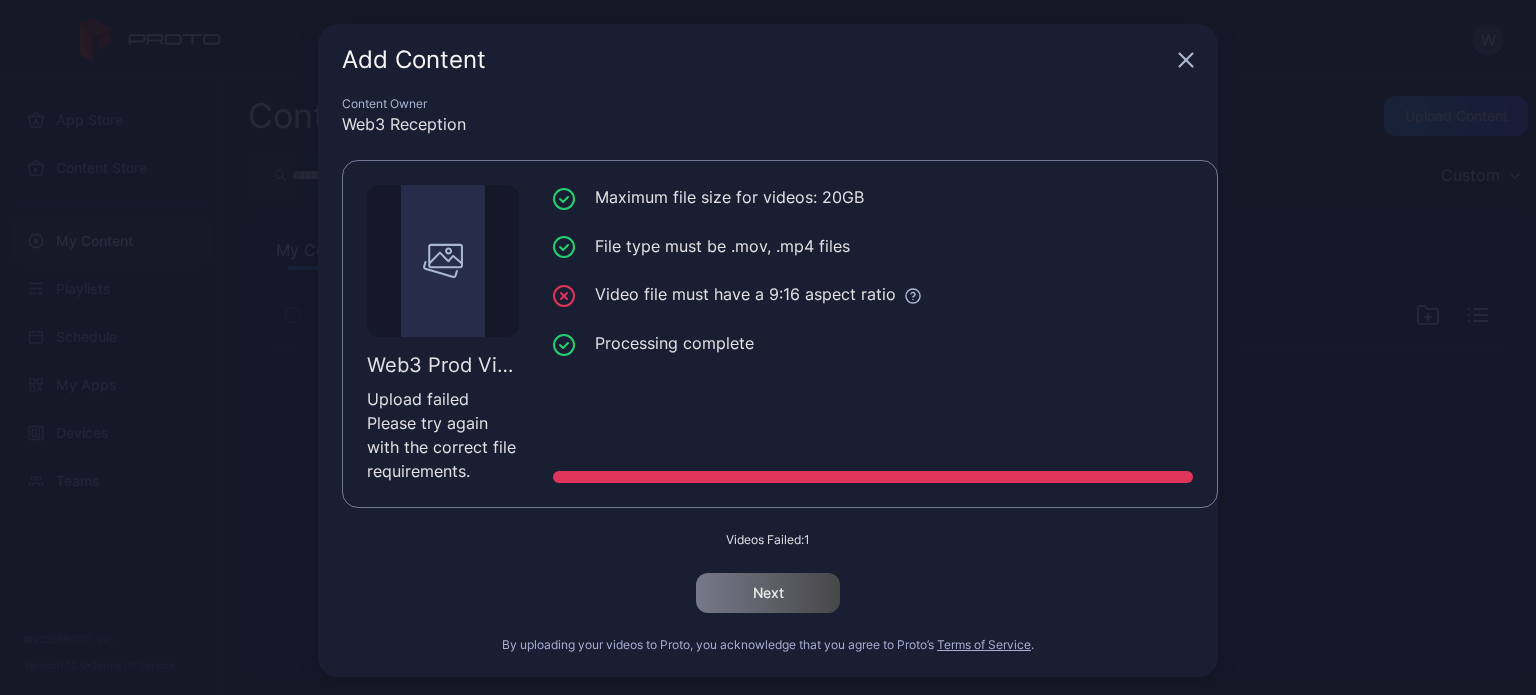 click on "Add Content Content Owner Web3 Reception Web3 Prod Video.mp4 Upload failed Please try again with the correct file requirements. Maximum file size for videos: 20GB File type must be .mov, .mp4 files Video file must have a 9:16 aspect ratio Processing complete Videos Failed:  1 Next By uploading your videos to Proto, you acknowledge that you agree to Proto’s   Terms of Service ." at bounding box center [768, 350] 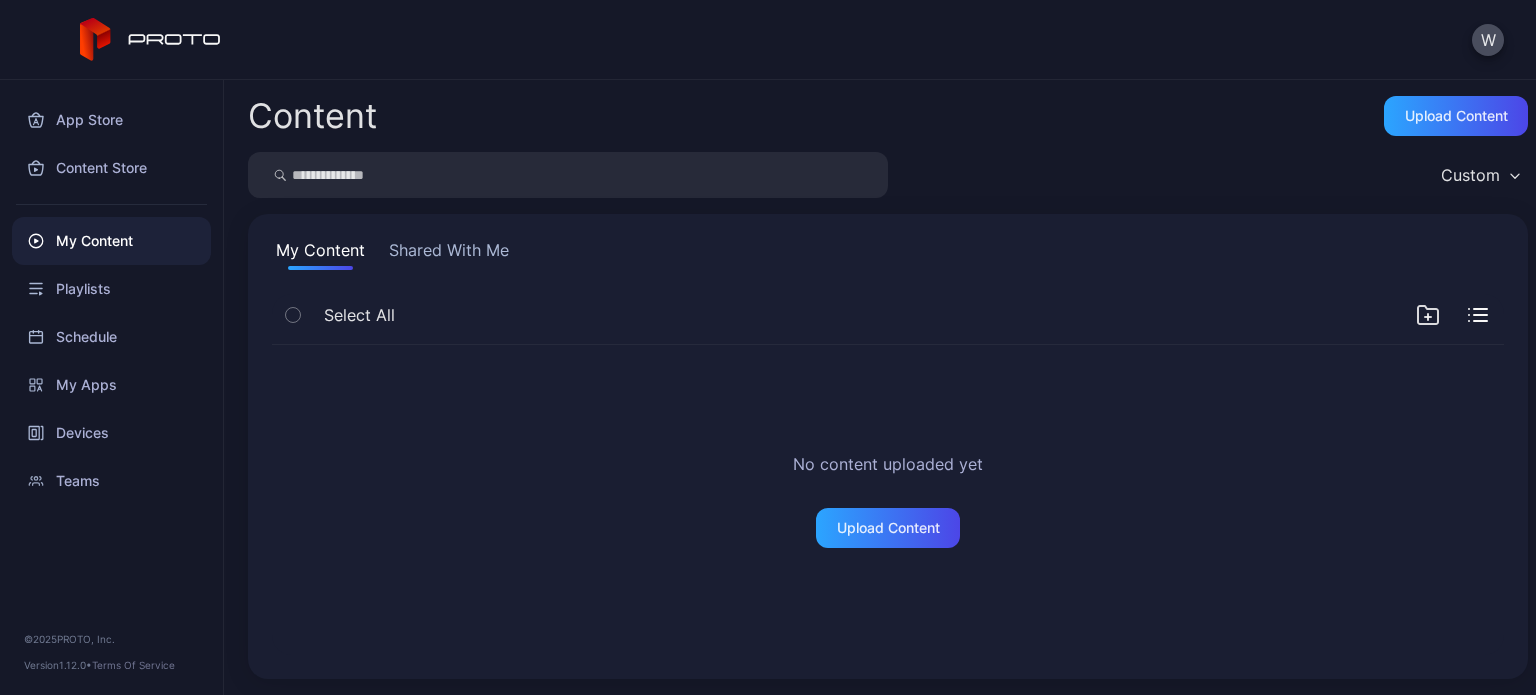 click 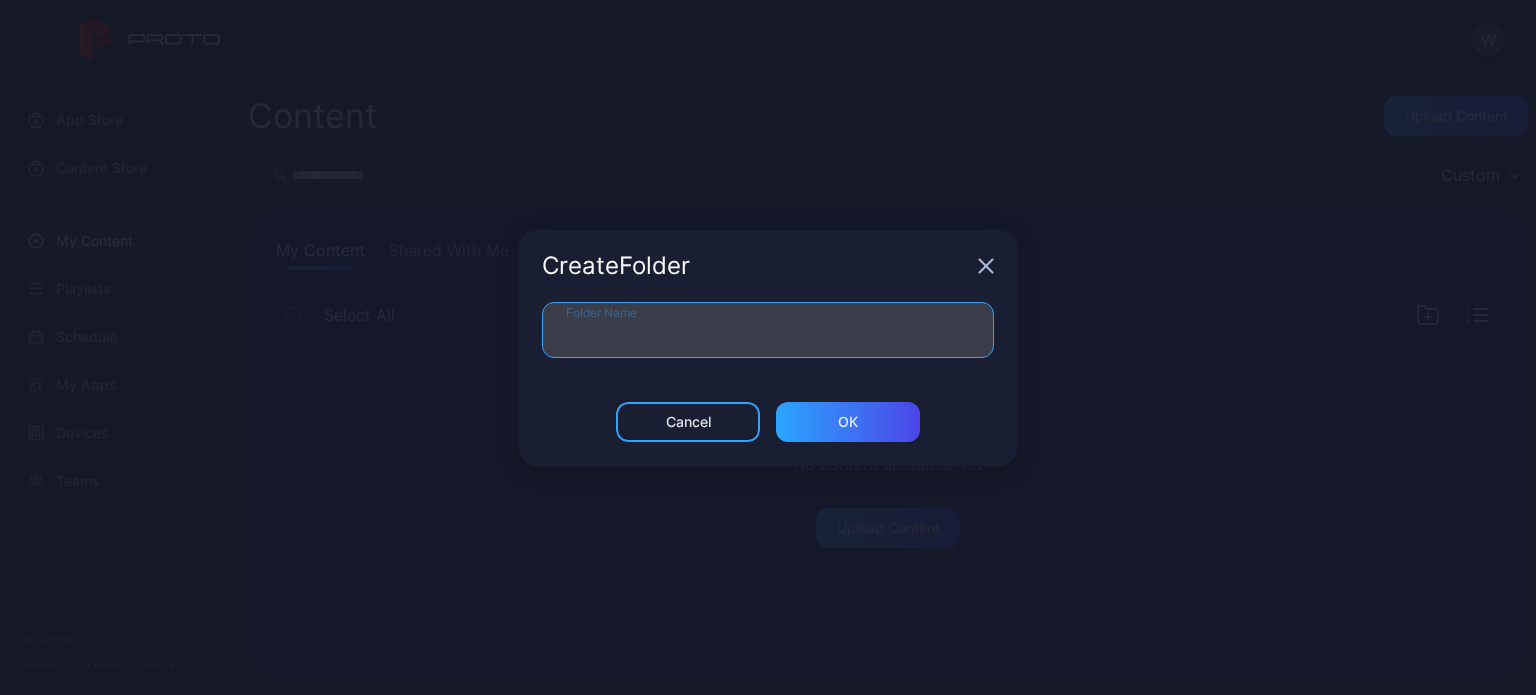 click on "Folder Name" at bounding box center [768, 330] 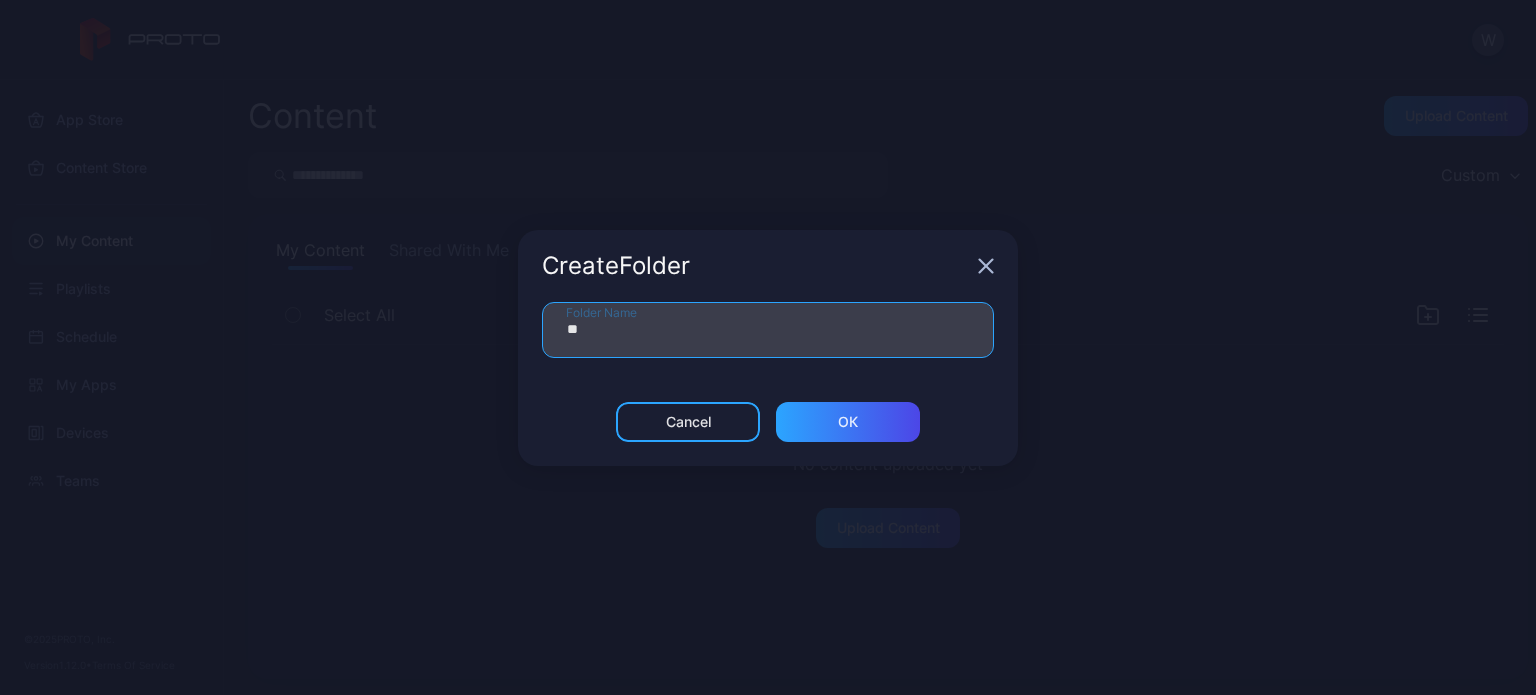 type on "*" 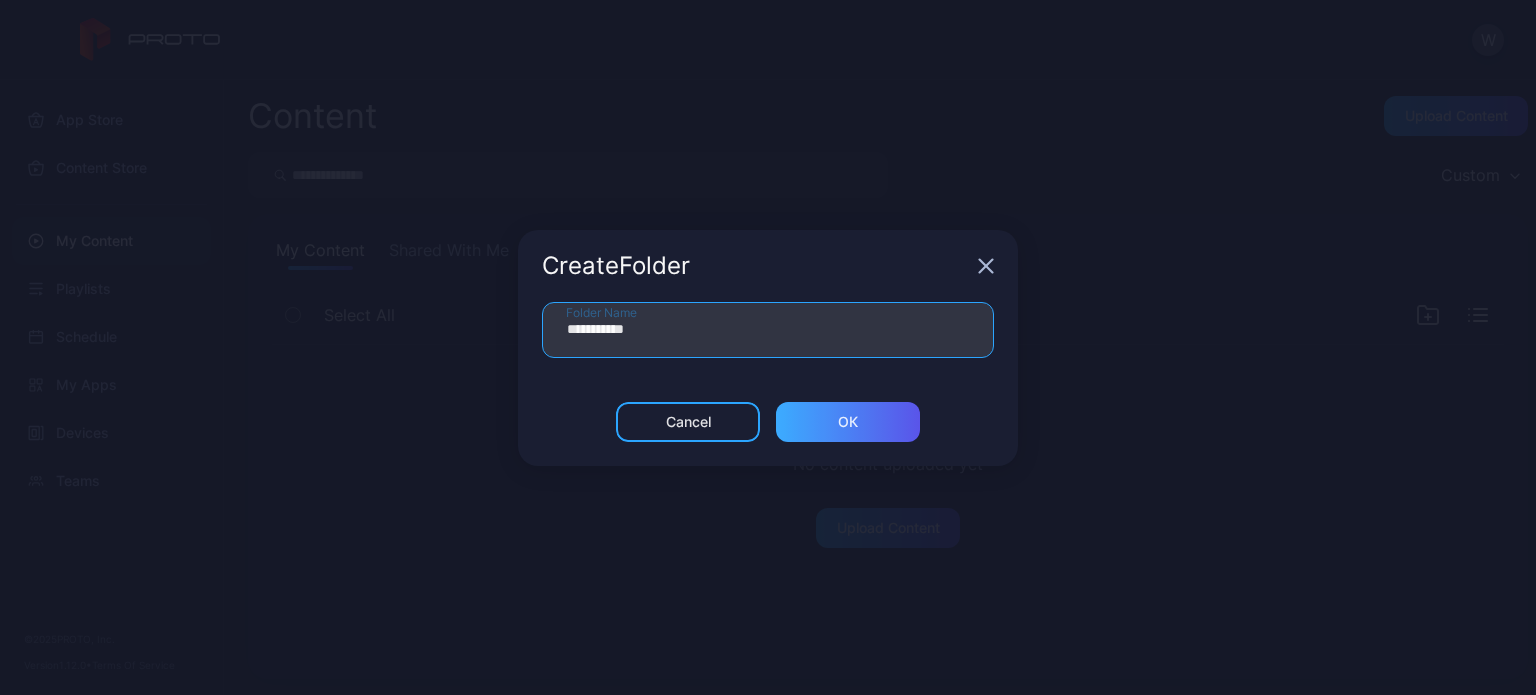 type on "**********" 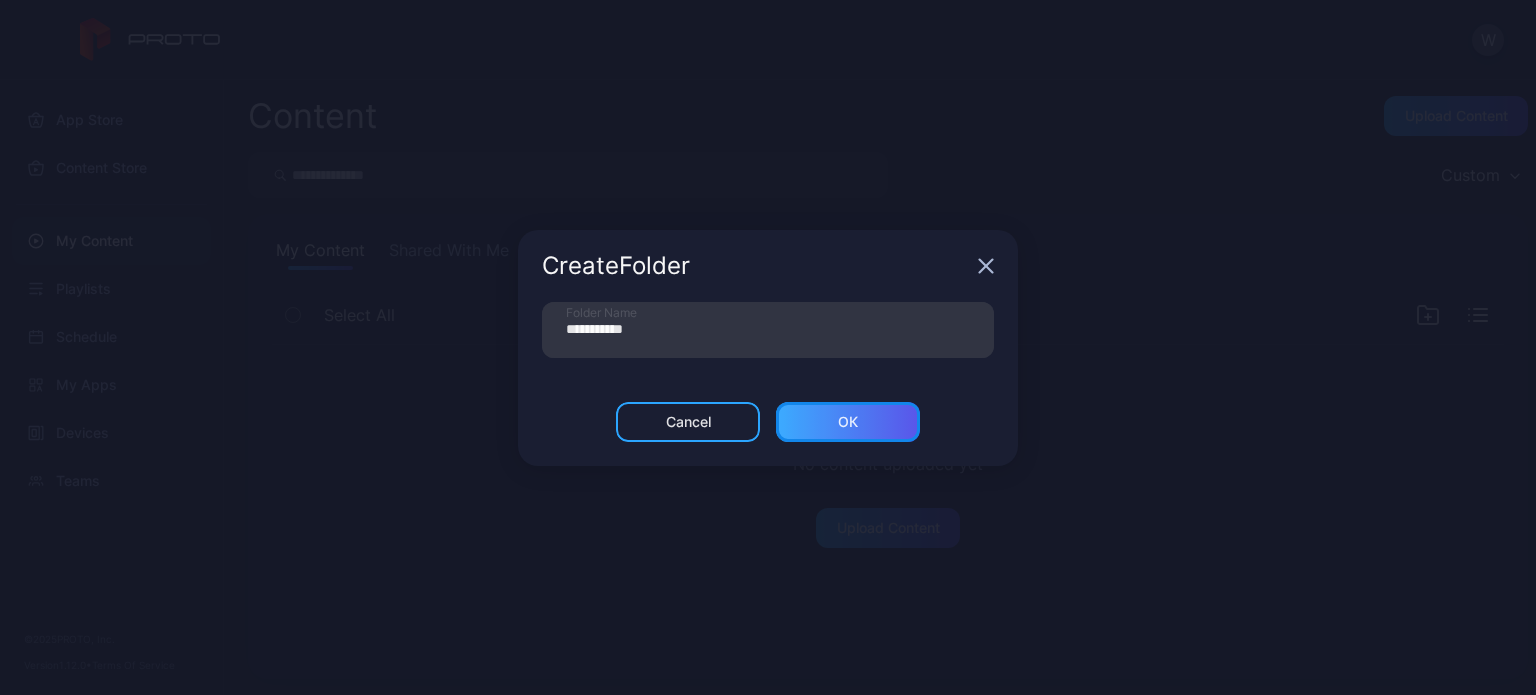 click on "ОК" at bounding box center (848, 422) 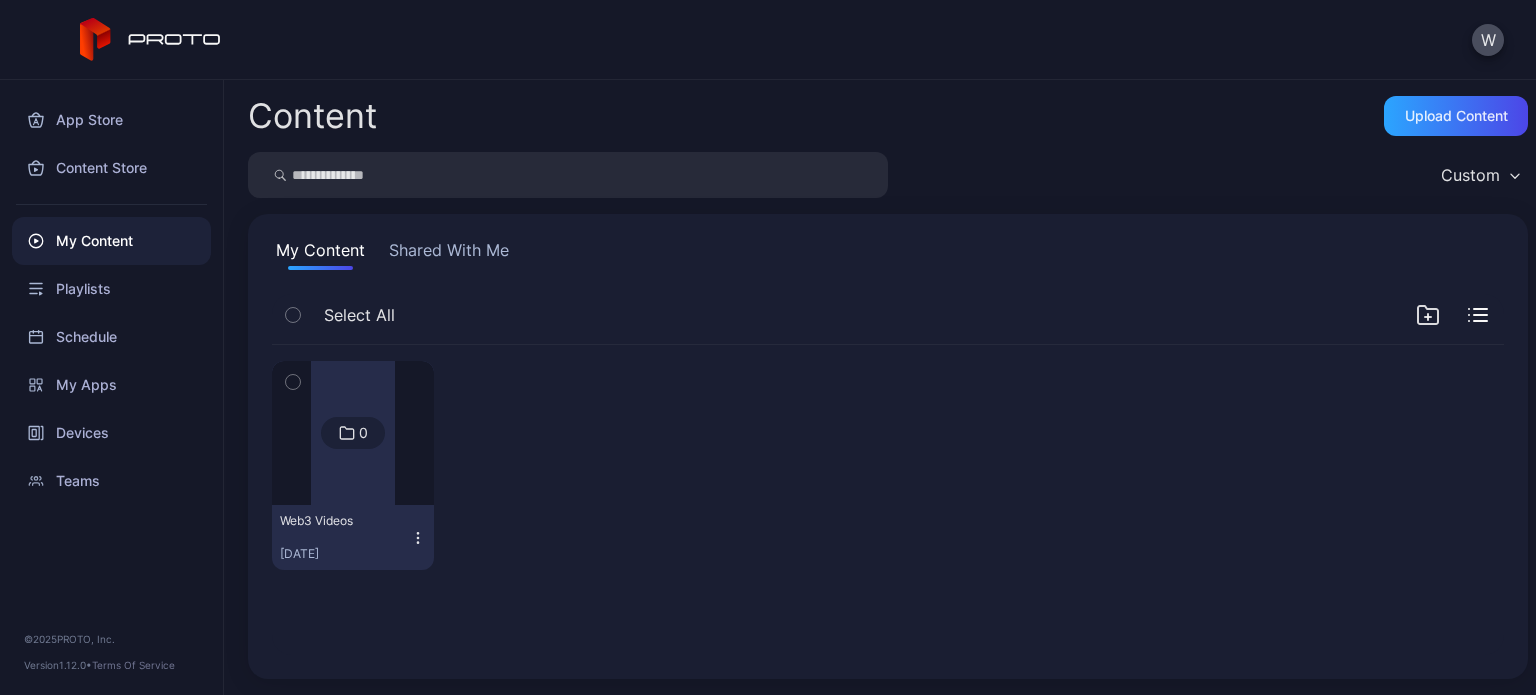 click at bounding box center [353, 433] 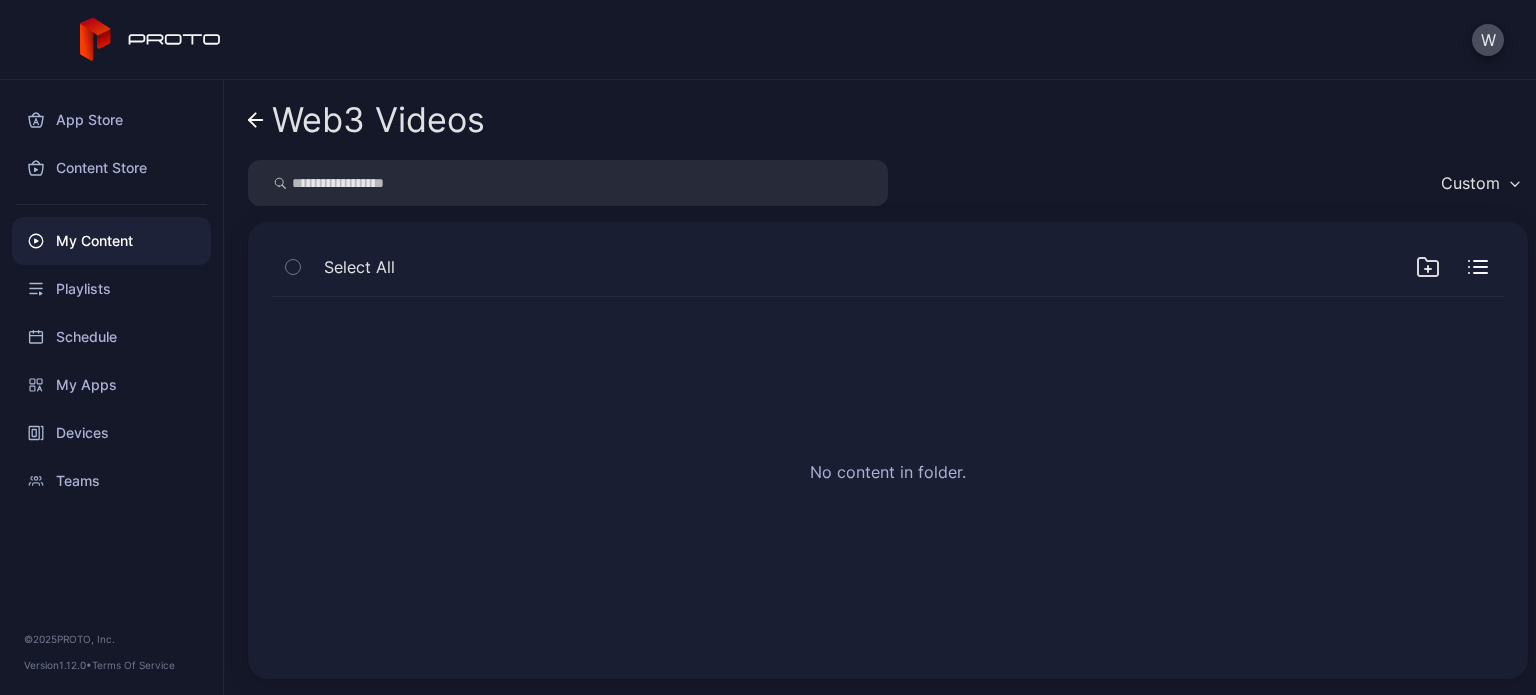 click 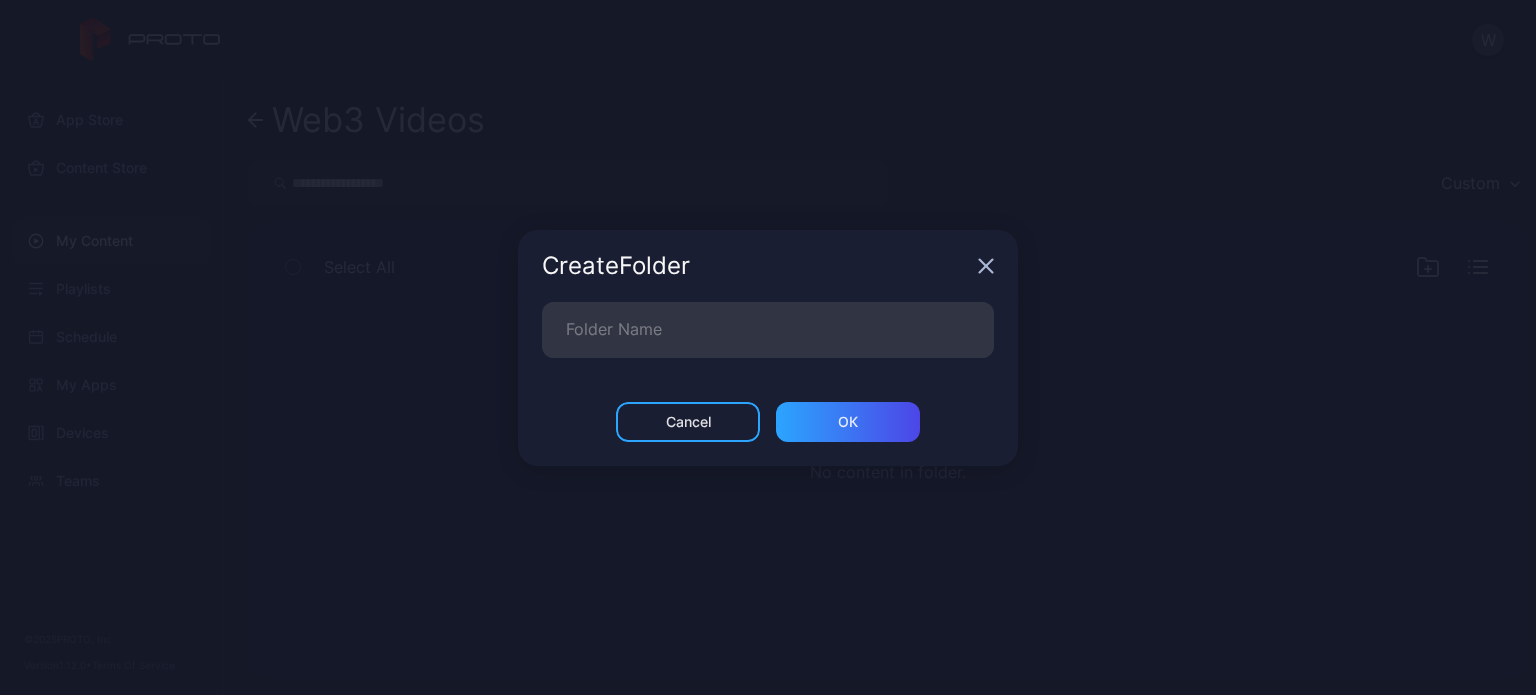 click on "Create  Folder" at bounding box center (768, 266) 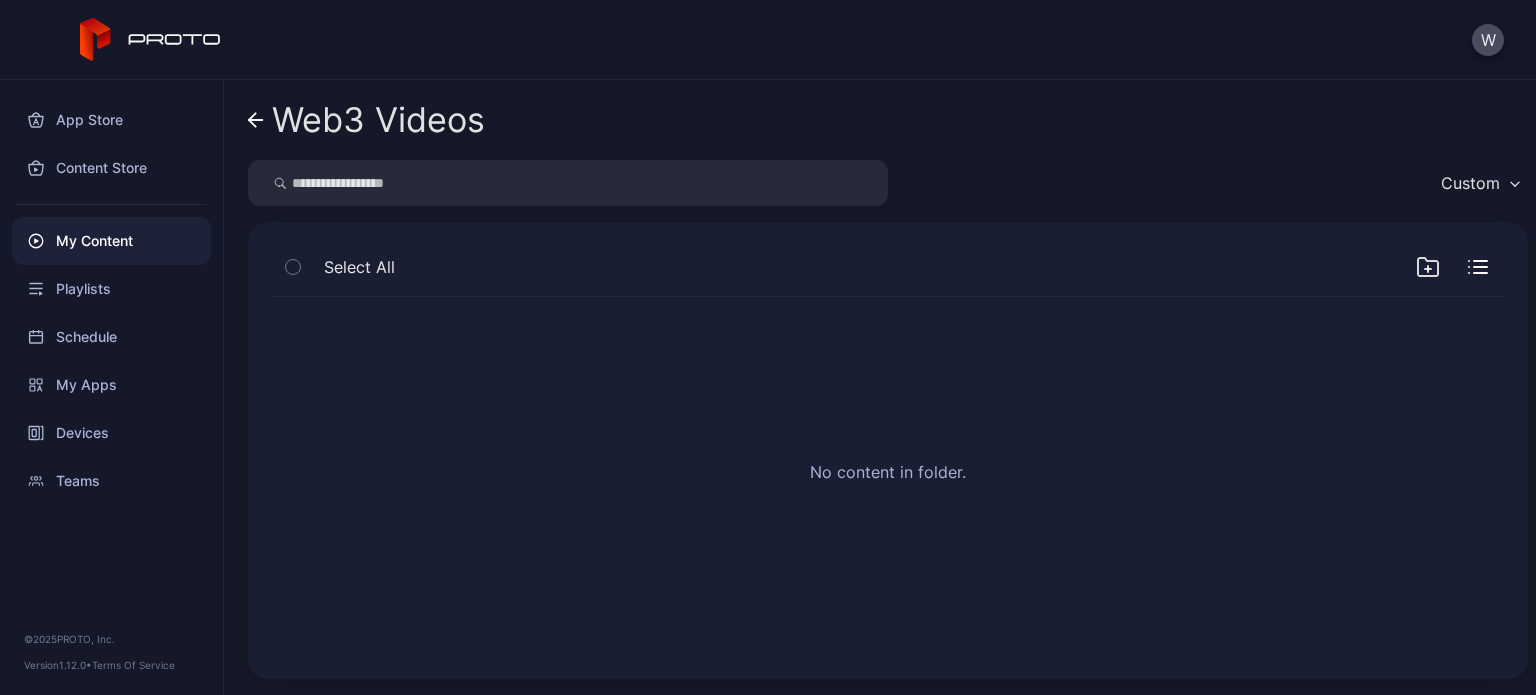 click 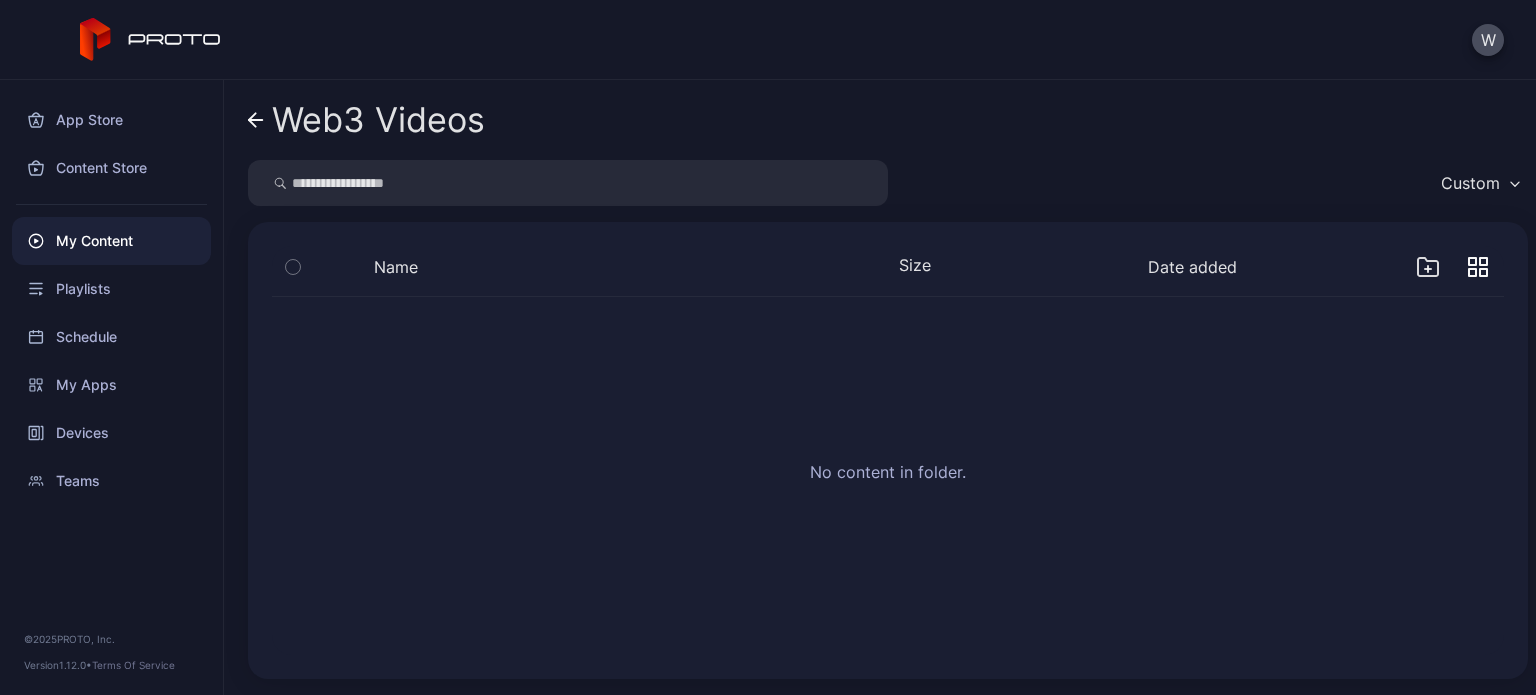 click 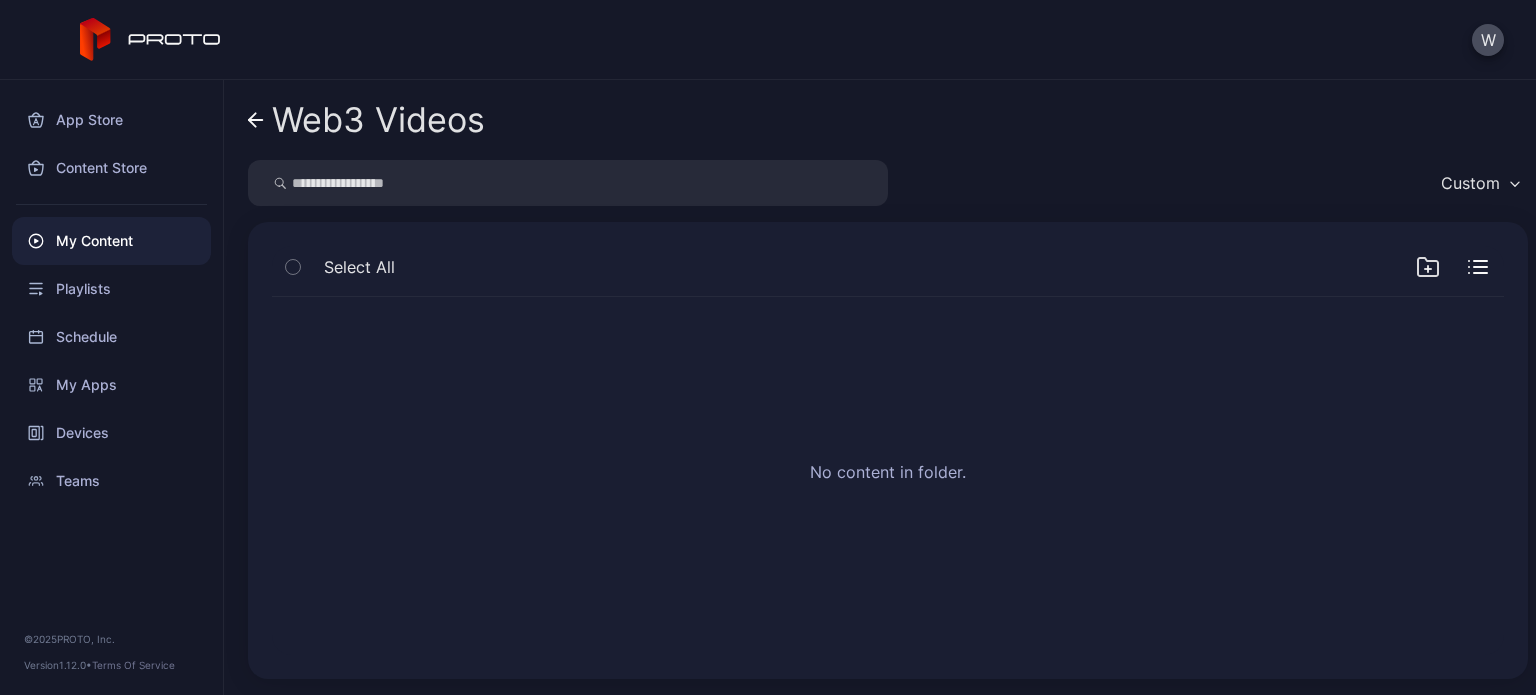 click 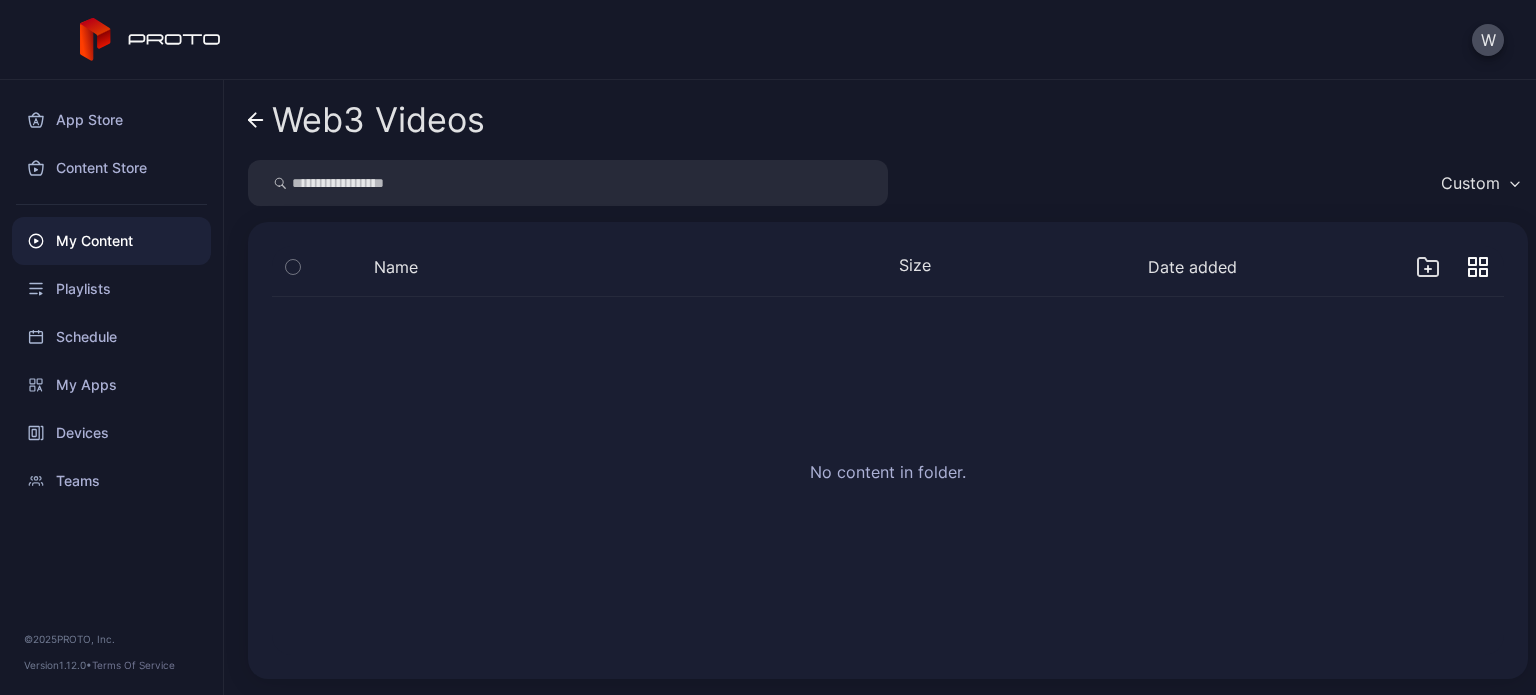 click on "Custom" at bounding box center [1479, 183] 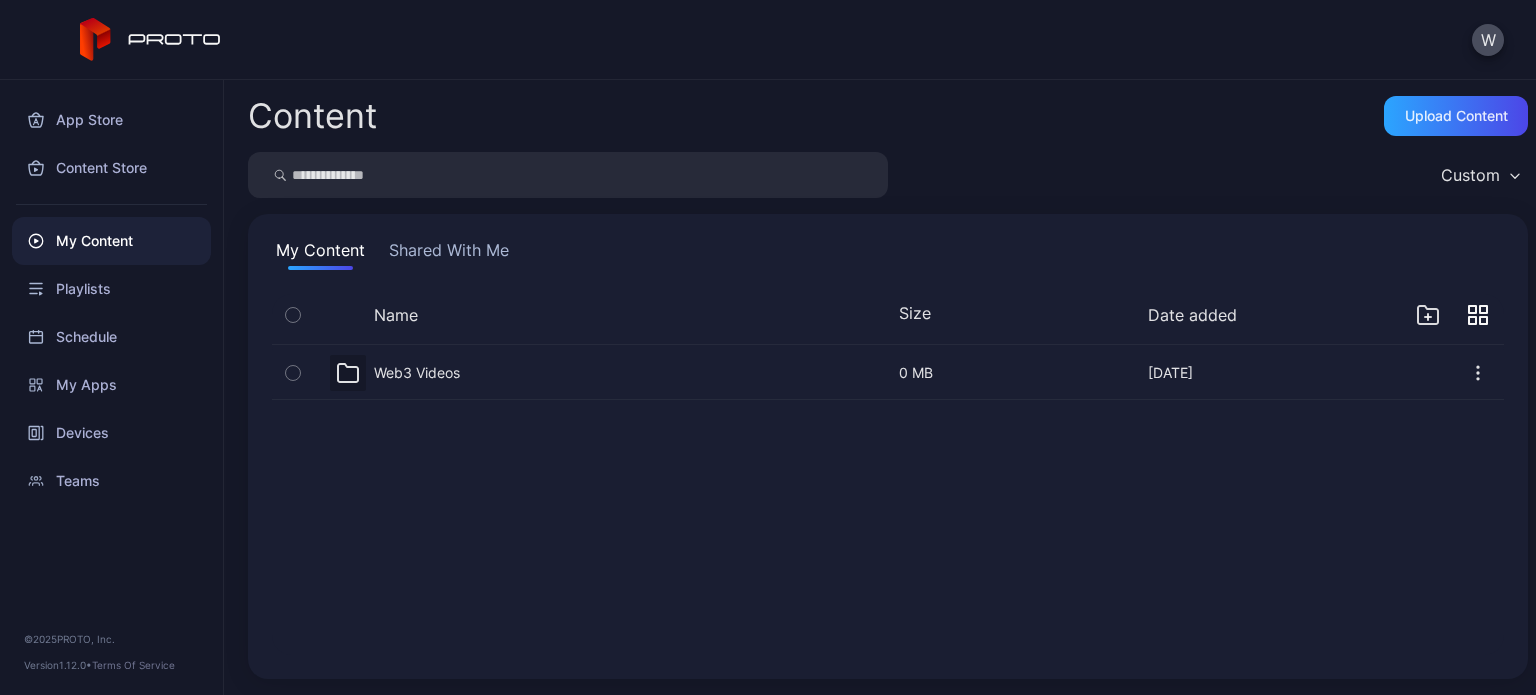 click on "Content" at bounding box center [312, 116] 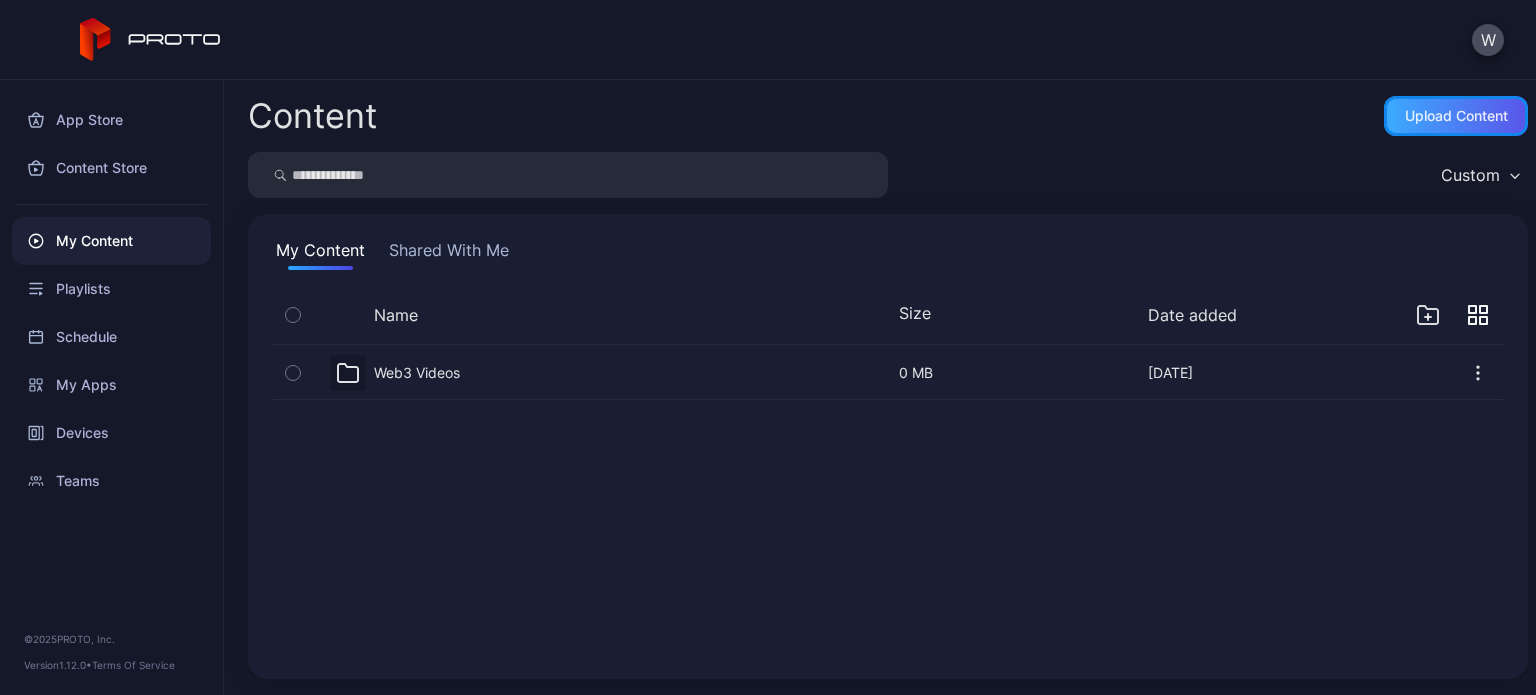 click on "Upload Content" at bounding box center [1456, 116] 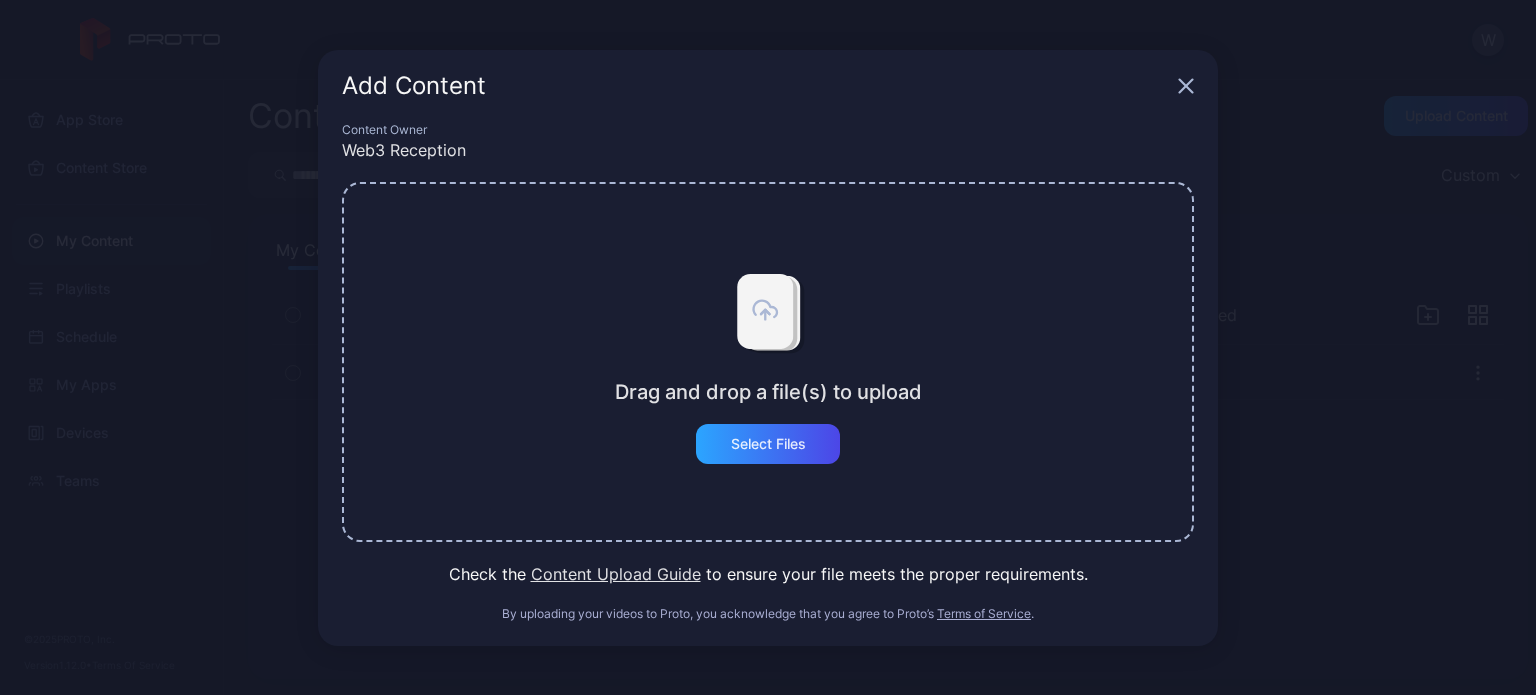 click on "Add Content" at bounding box center [768, 86] 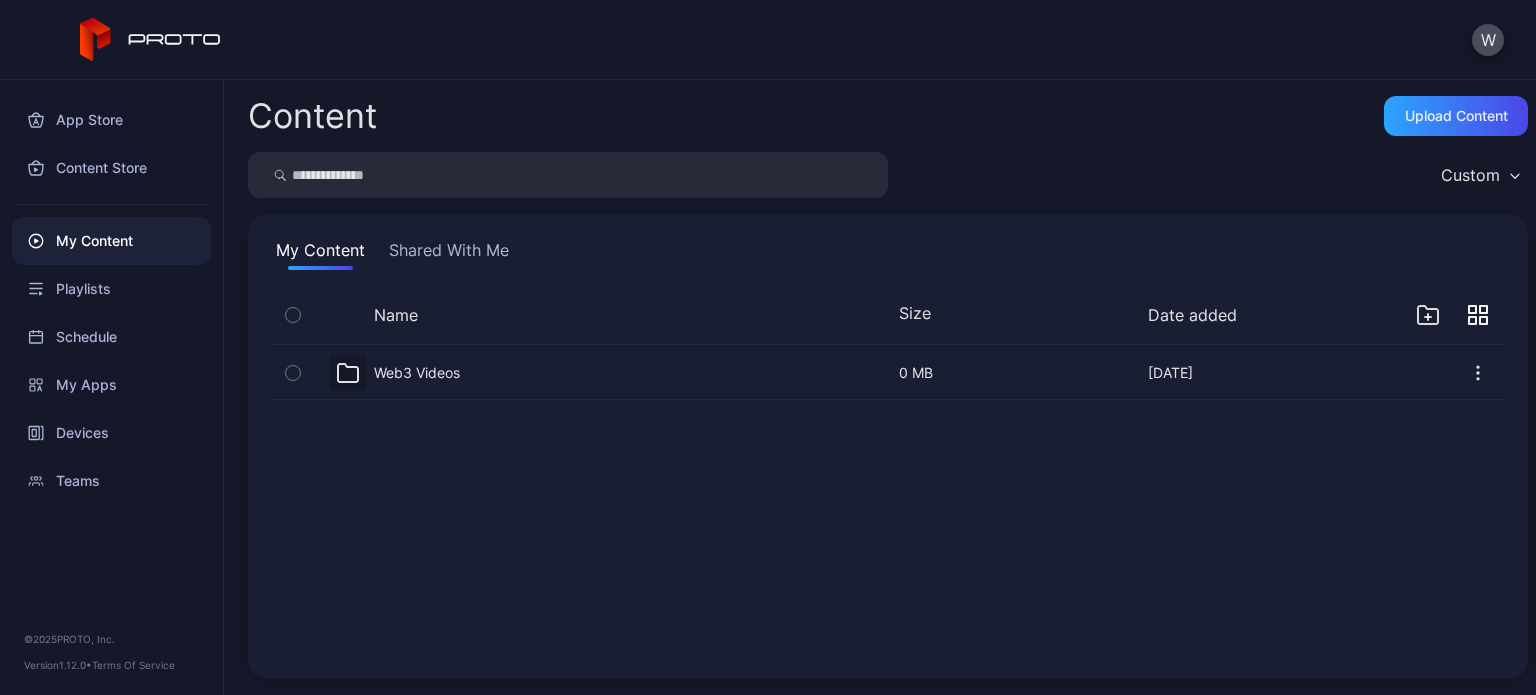 click on "Web3 Videos [DATE]" at bounding box center [522, 373] 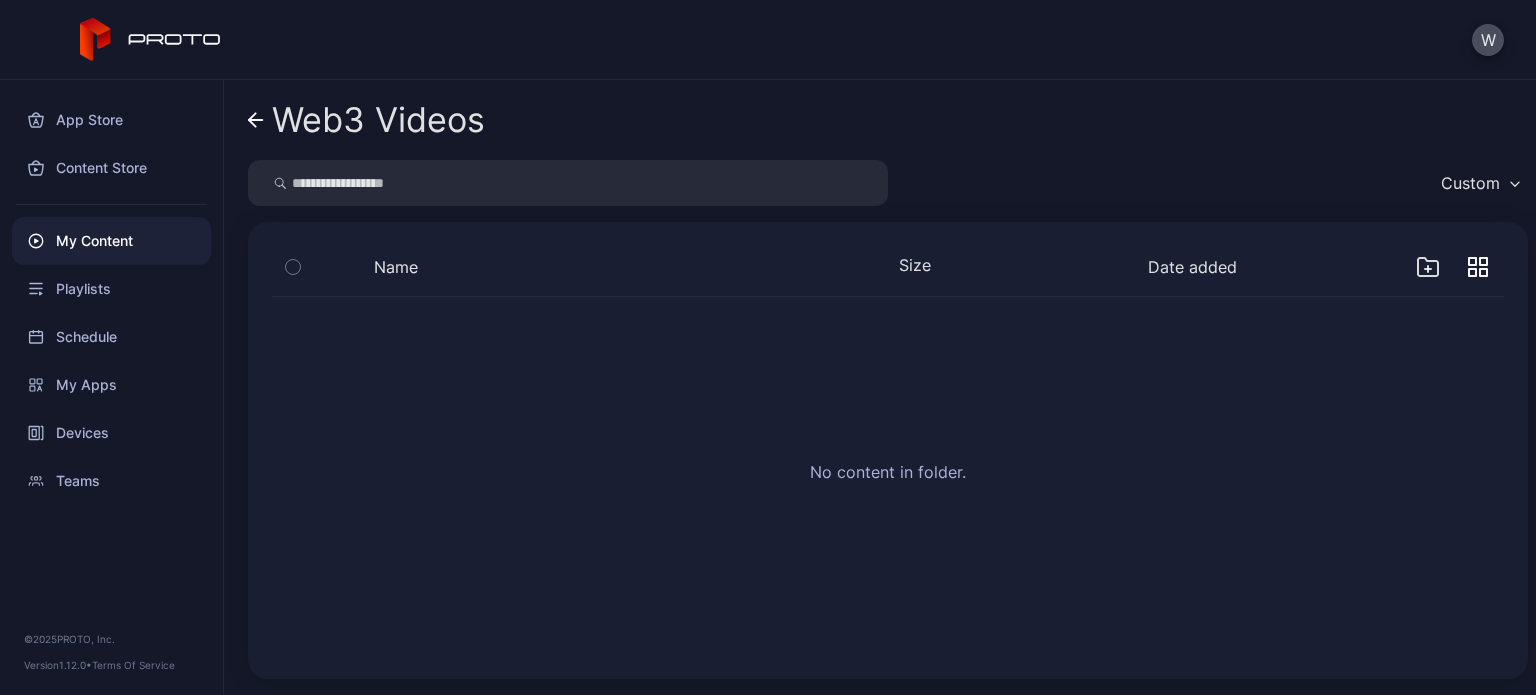 click on "My Content" at bounding box center [111, 241] 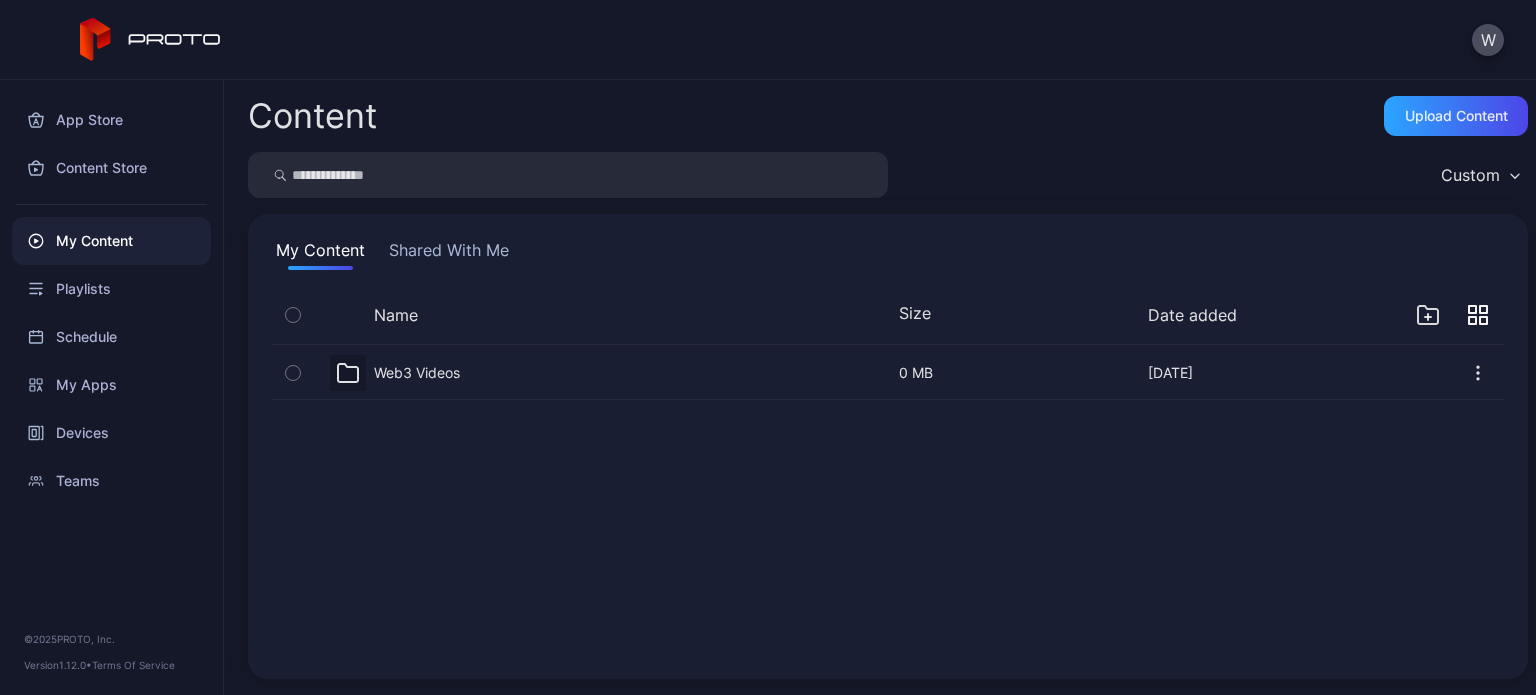 click on "Custom" at bounding box center (1470, 175) 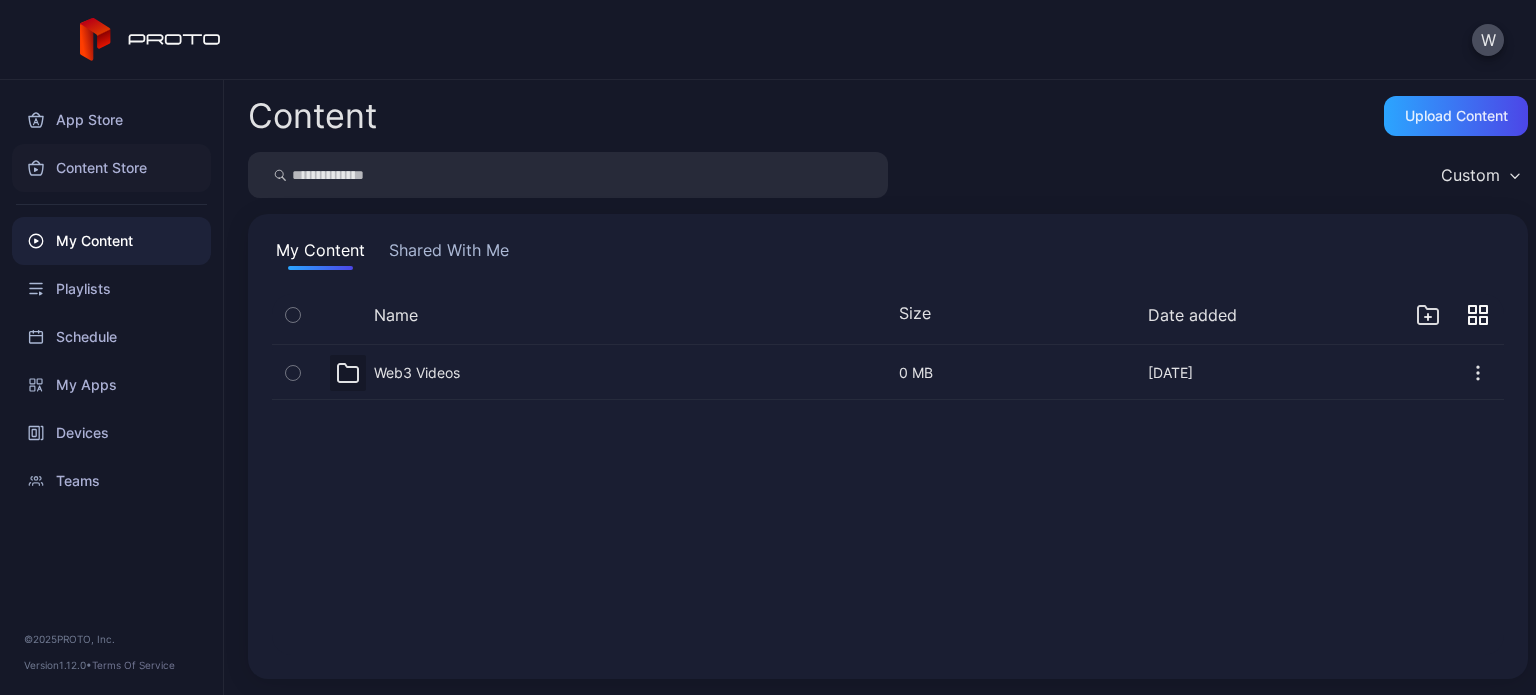 click on "Content Store" at bounding box center (111, 168) 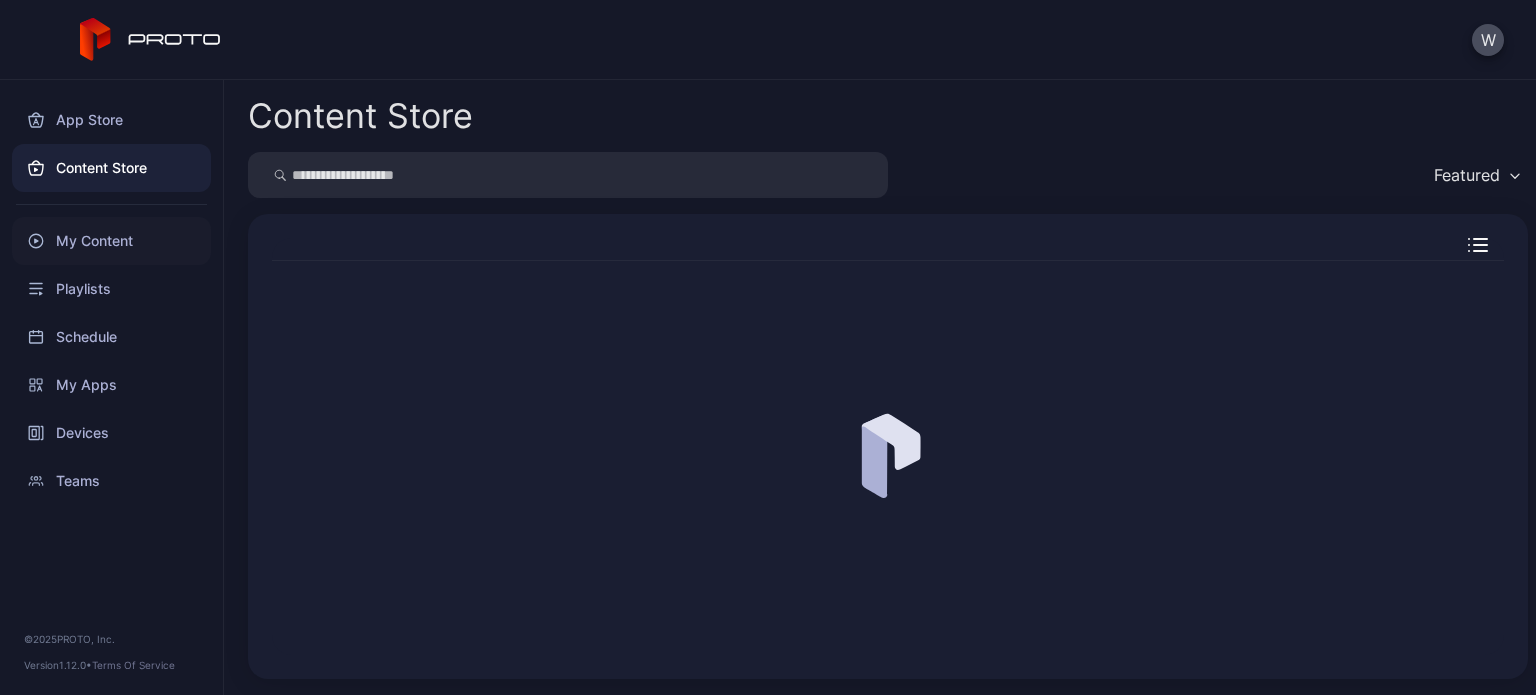 click on "My Content" at bounding box center [111, 241] 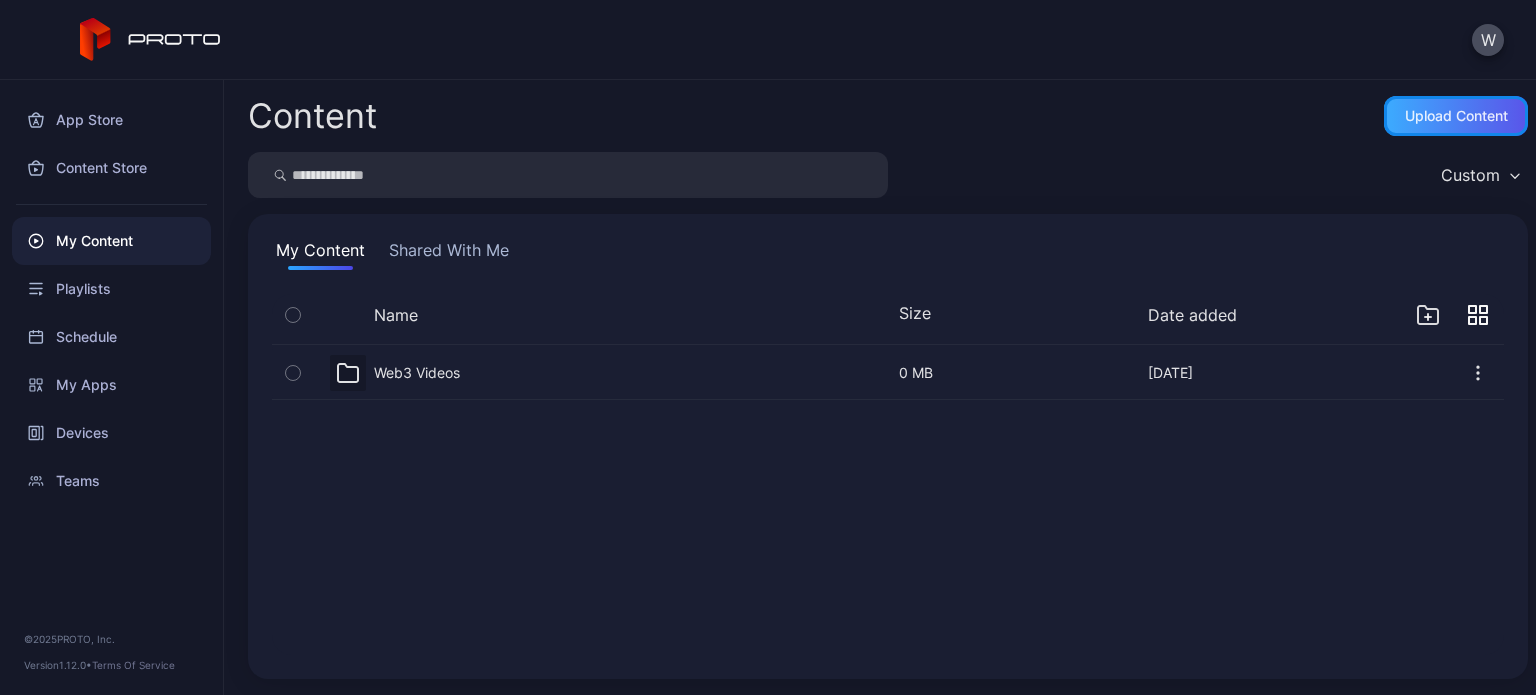 click on "Upload Content" at bounding box center (1456, 116) 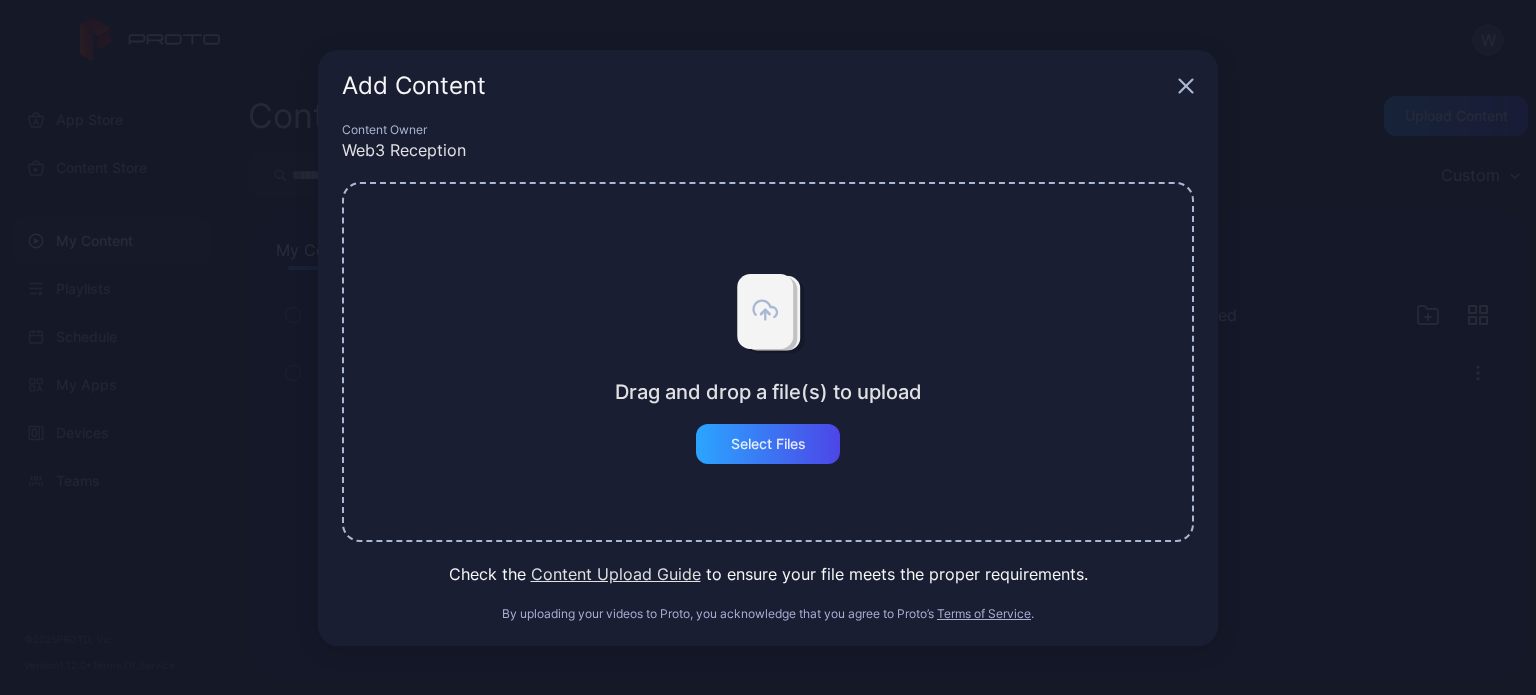 click 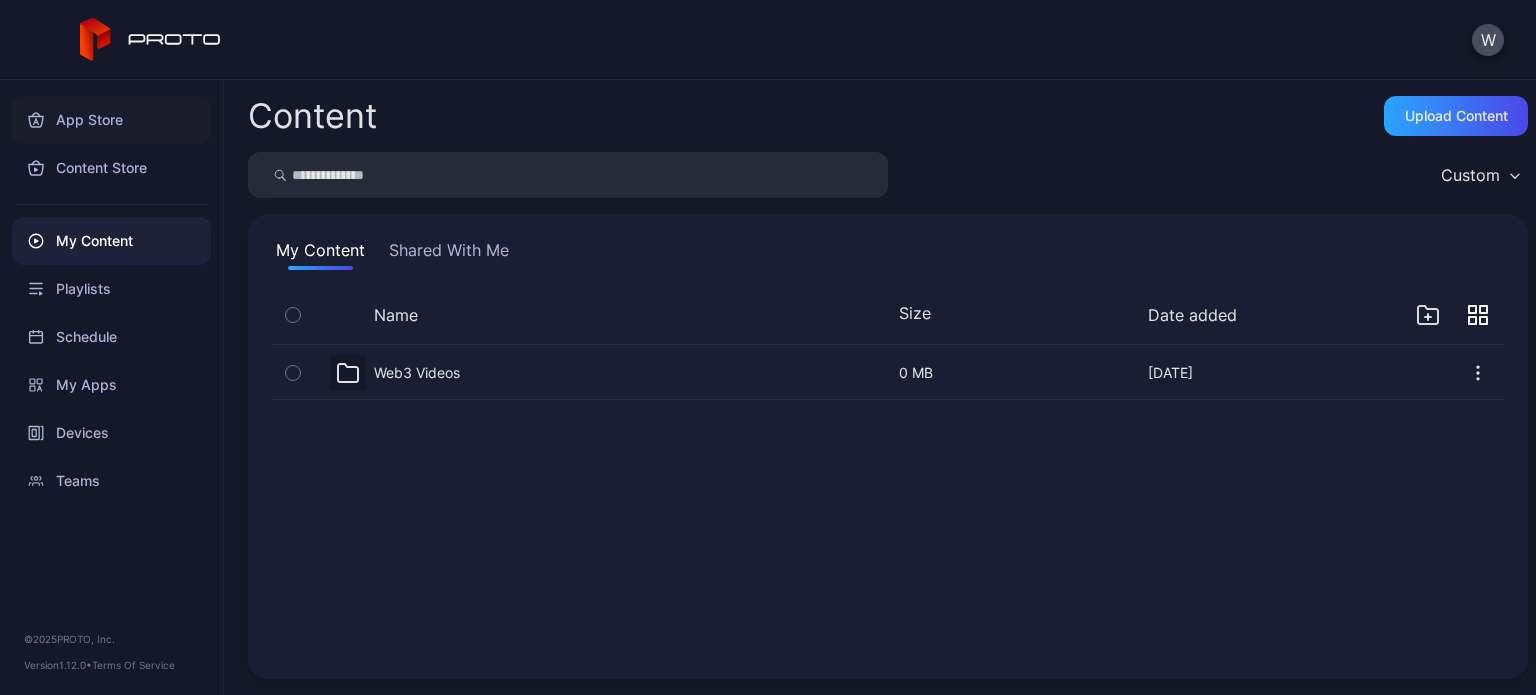 click on "App Store" at bounding box center [111, 120] 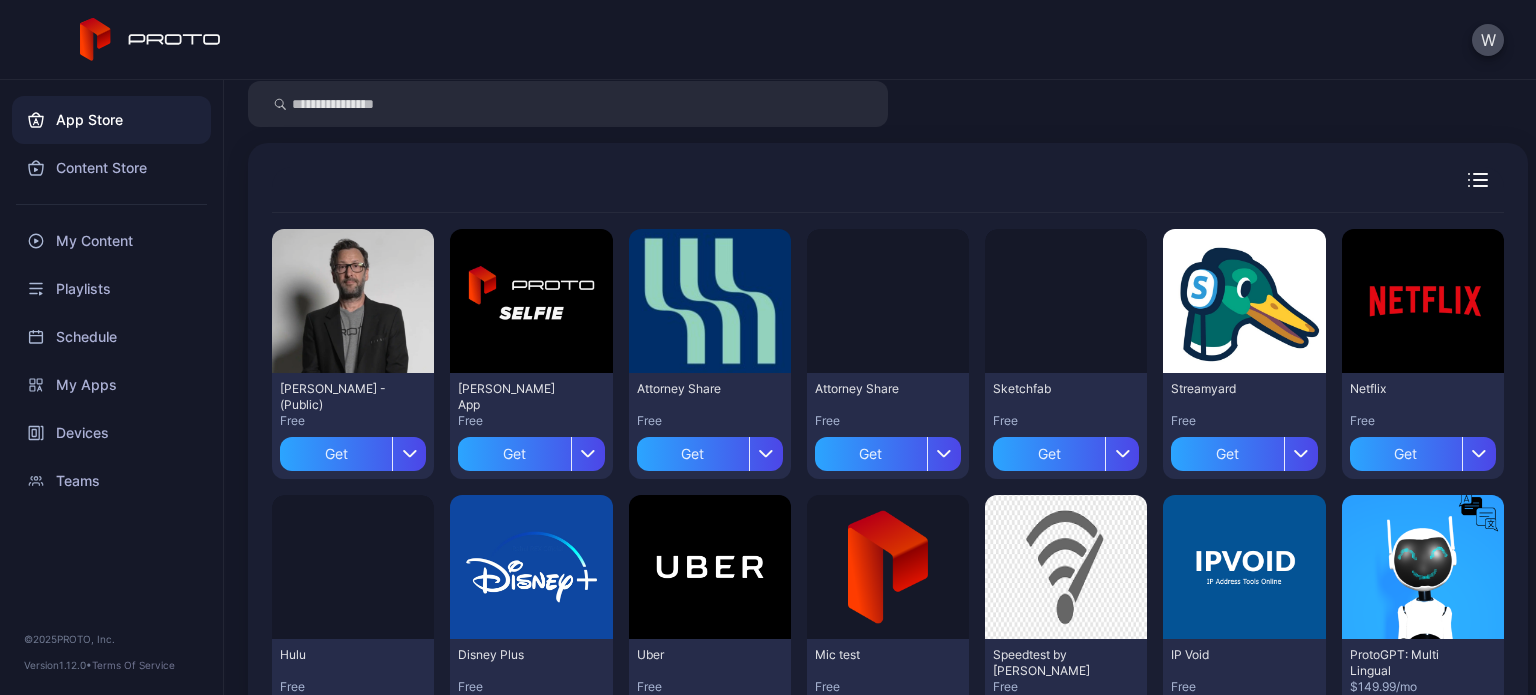 scroll, scrollTop: 0, scrollLeft: 0, axis: both 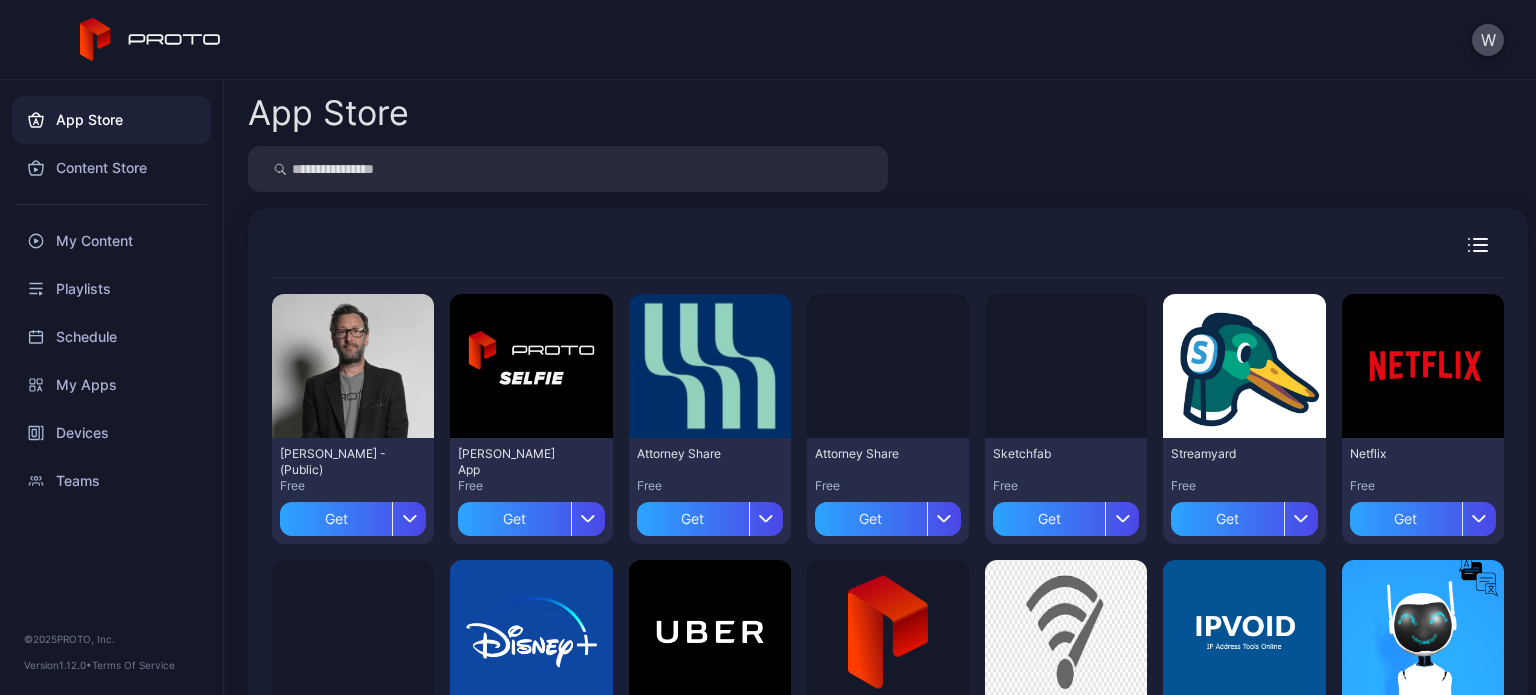 click 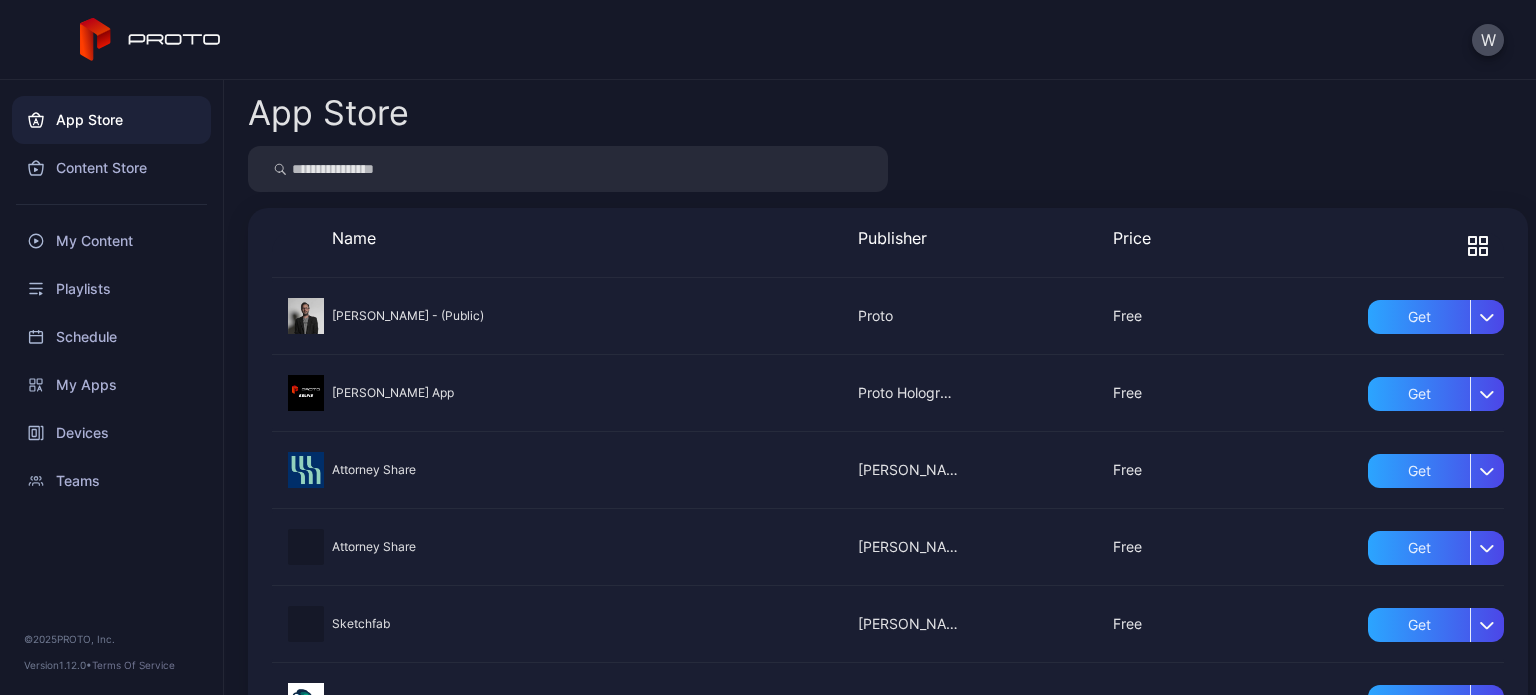 click 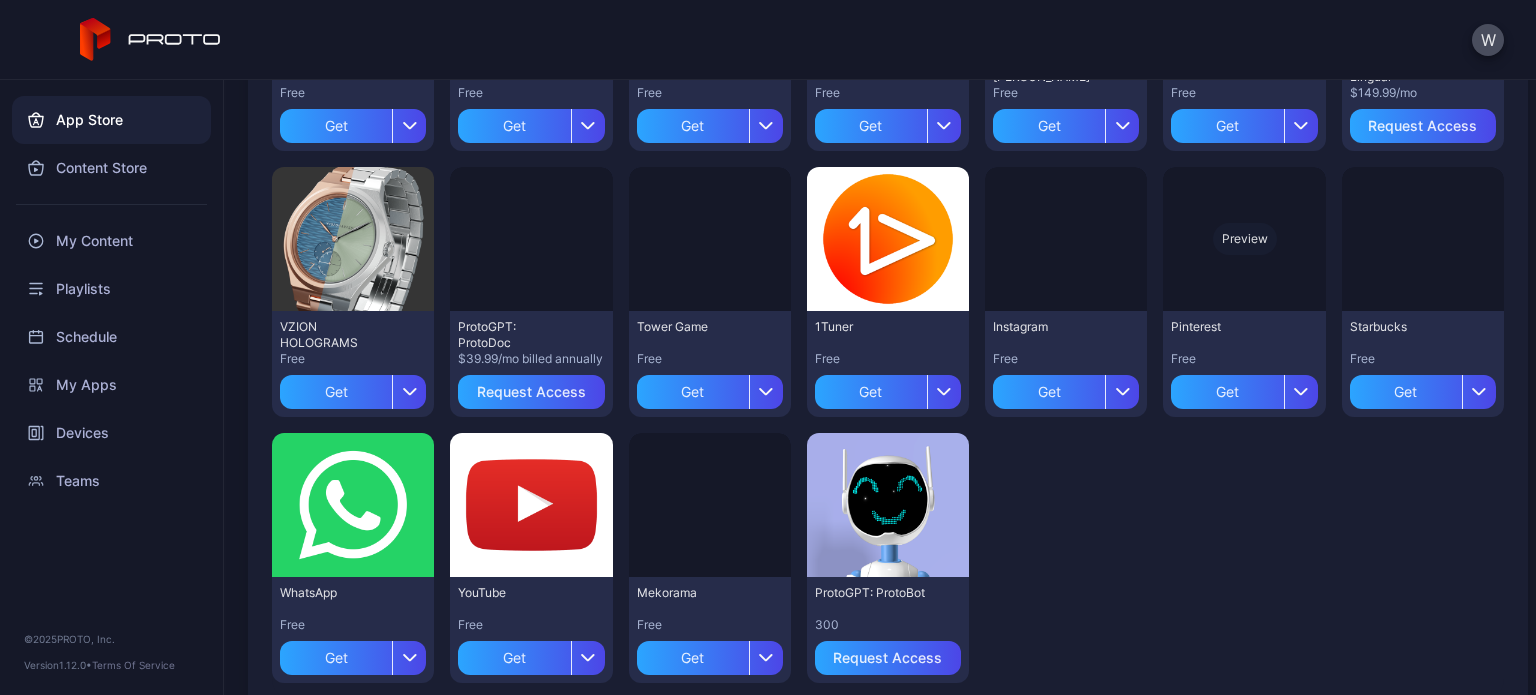 scroll, scrollTop: 703, scrollLeft: 0, axis: vertical 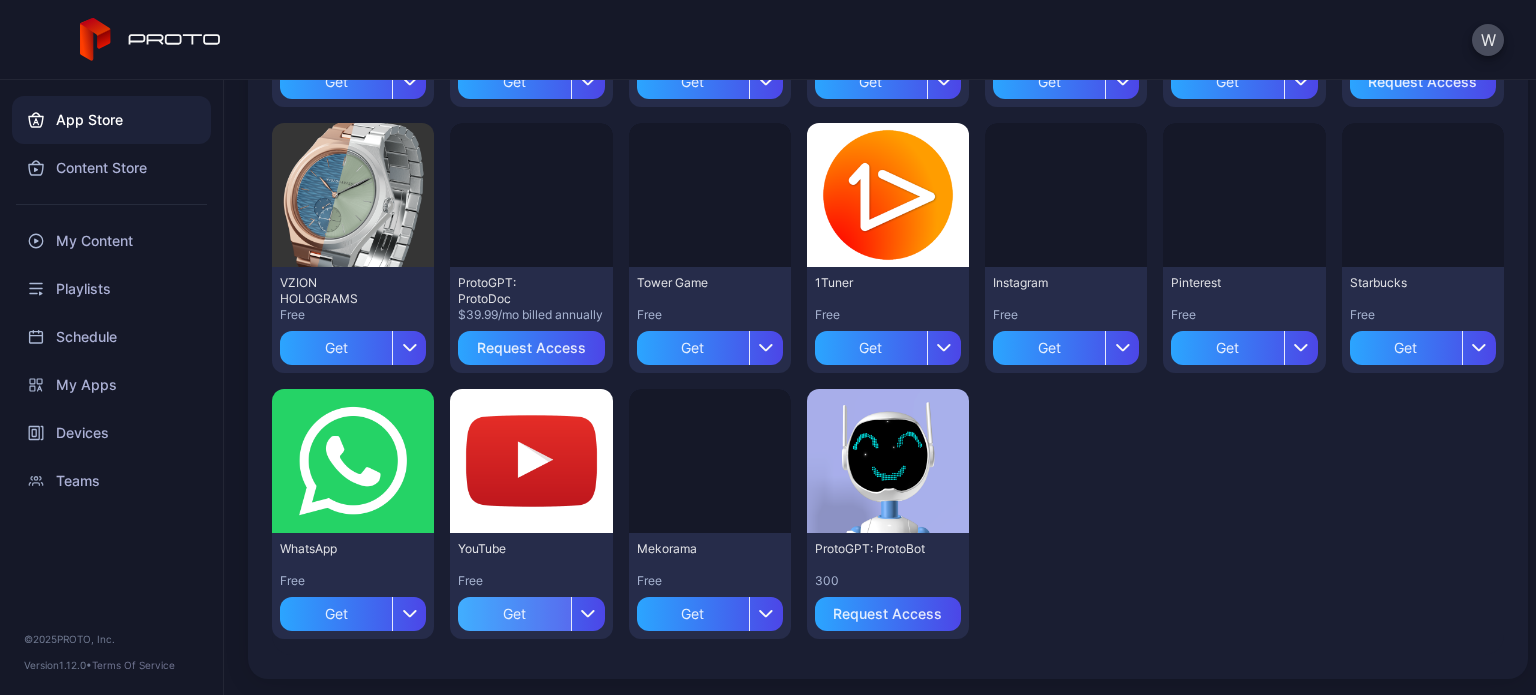 click on "Get" at bounding box center (514, 614) 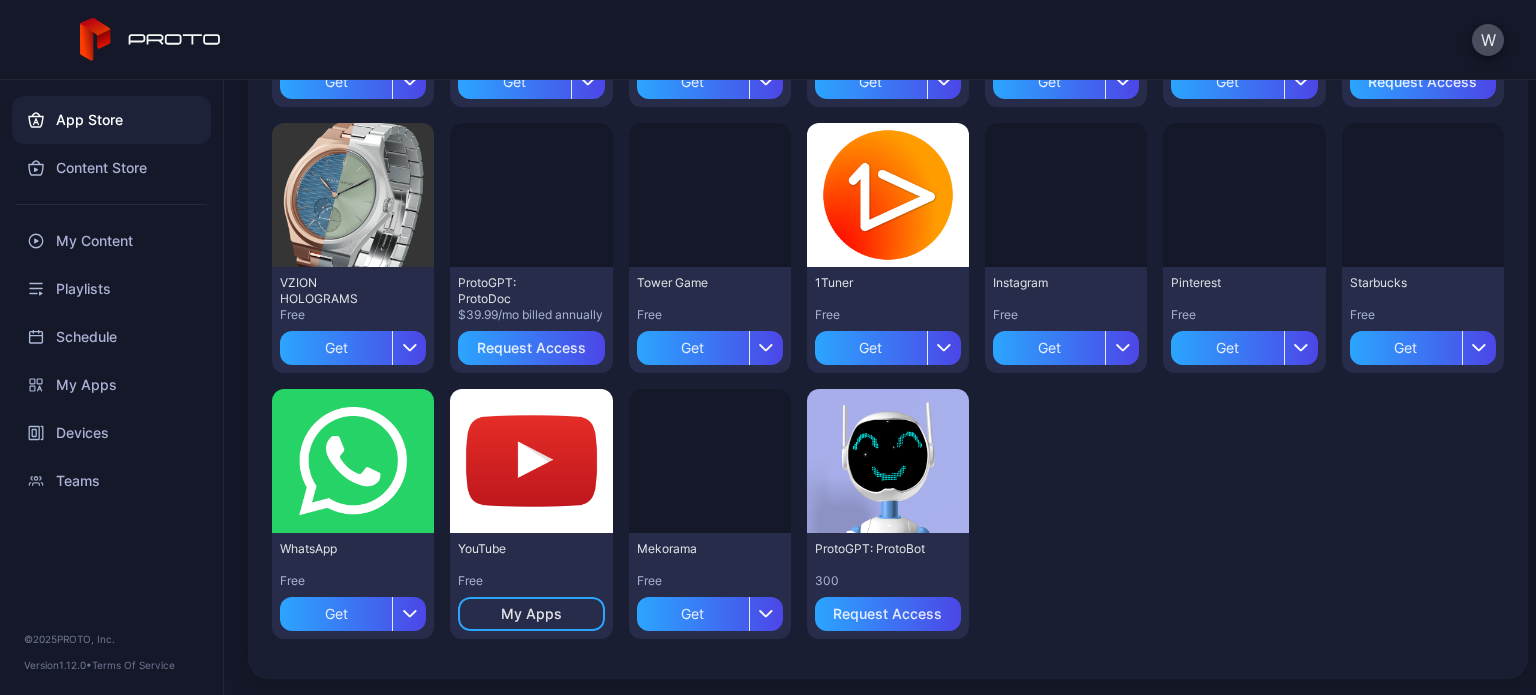 click on "Preview [PERSON_NAME] N Persona - (Public) Free Get Preview [PERSON_NAME] App Free Get Preview Attorney Share Free Get Preview Attorney Share Free Get Preview Sketchfab Free Get Preview Streamyard Free Get Preview Netflix Free Get Preview Hulu Free Get Preview Disney Plus Free Get Preview Uber Free Get Preview Mic test Free Get Preview Speedtest by Ookla Free Get Preview IP Void Free Get Preview ProtoGPT: Multi Lingual $149.99/mo Request Access Preview VZION HOLOGRAMS Free Get Preview ProtoGPT: ProtoDoc $39.99/mo billed annually Request Access Preview Tower Game Free Get Preview 1Tuner Free Get Preview Instagram Free Get Preview Pinterest Free Get Preview Starbucks Free Get Preview WhatsApp Free Get Preview YouTube Free My Apps Preview Mekorama Free Get Preview ProtoGPT: ProtoBot 300 Request Access" at bounding box center [888, 115] 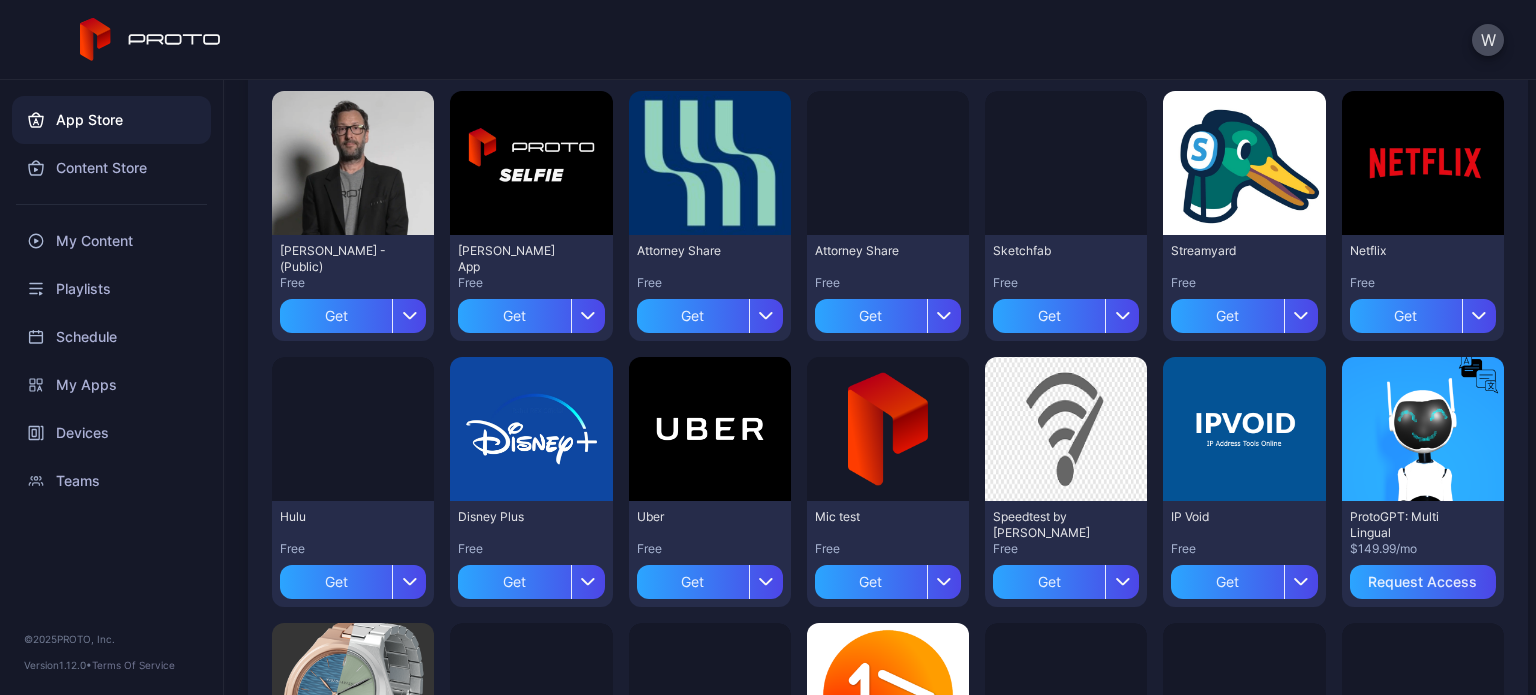 scroll, scrollTop: 703, scrollLeft: 0, axis: vertical 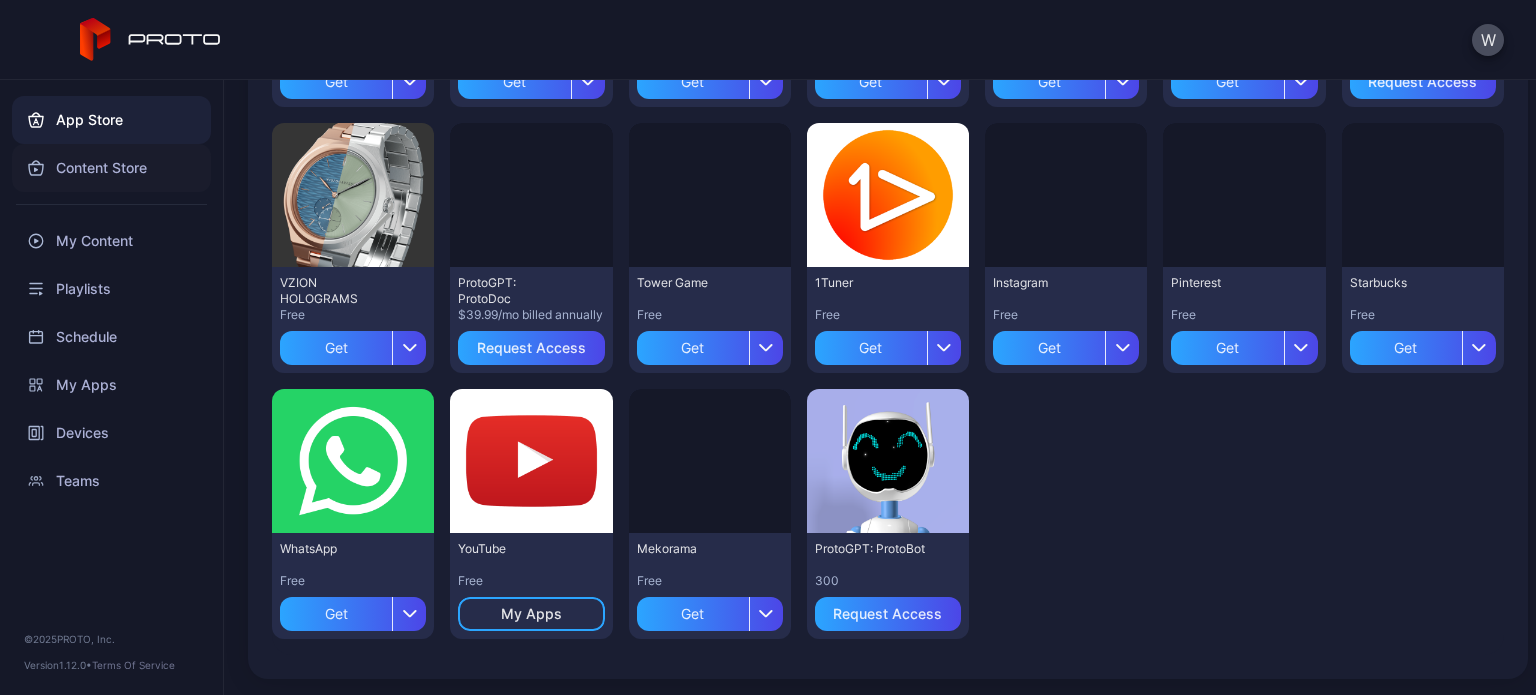 click on "Content Store" at bounding box center (111, 168) 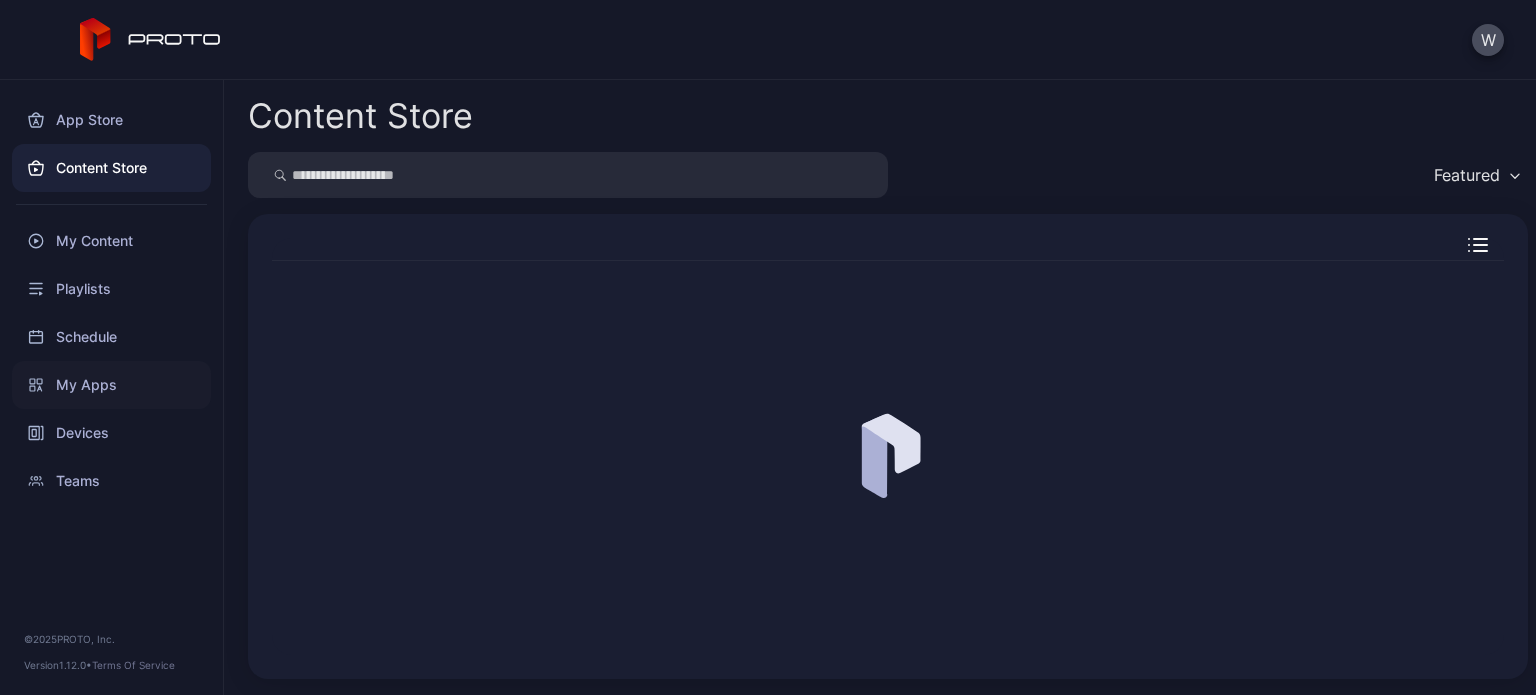 click on "My Apps" at bounding box center (111, 385) 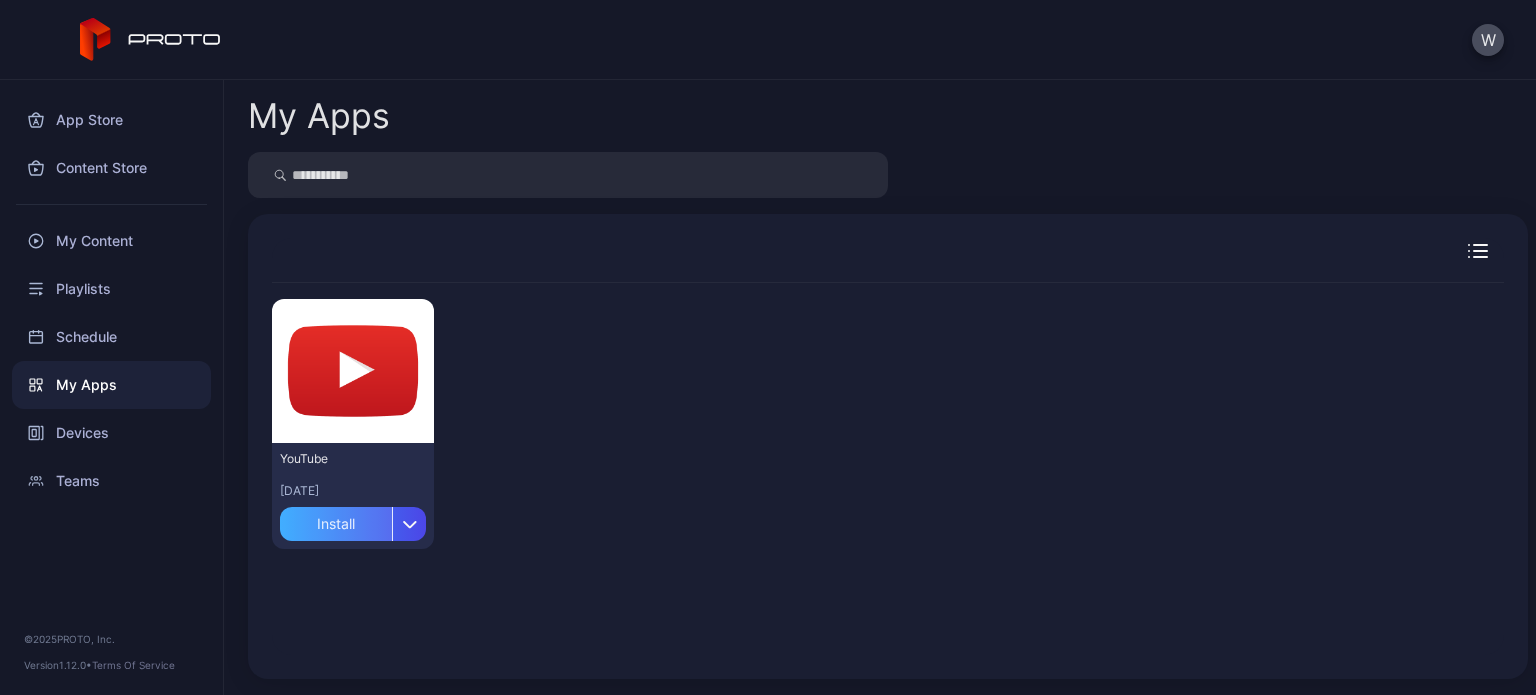 click on "Install" at bounding box center (336, 524) 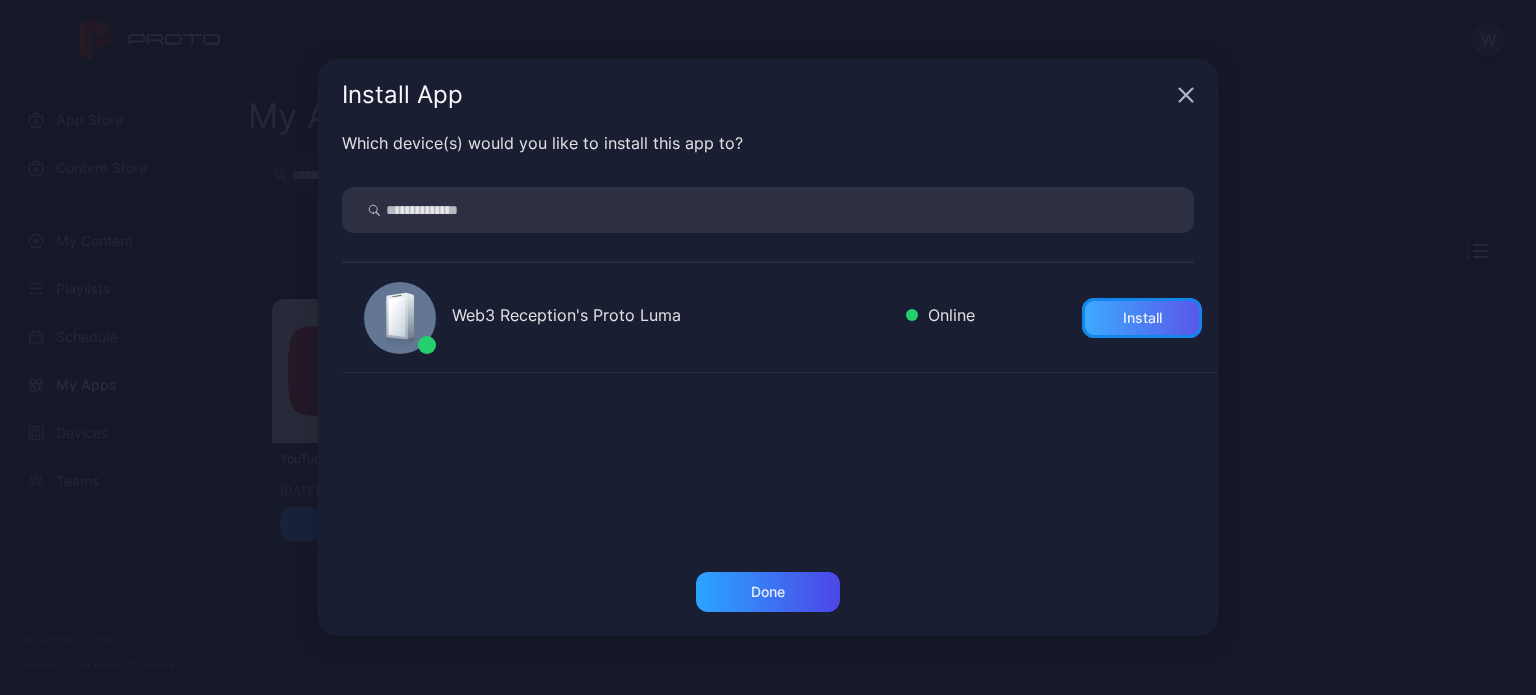 click on "Install" at bounding box center [1142, 318] 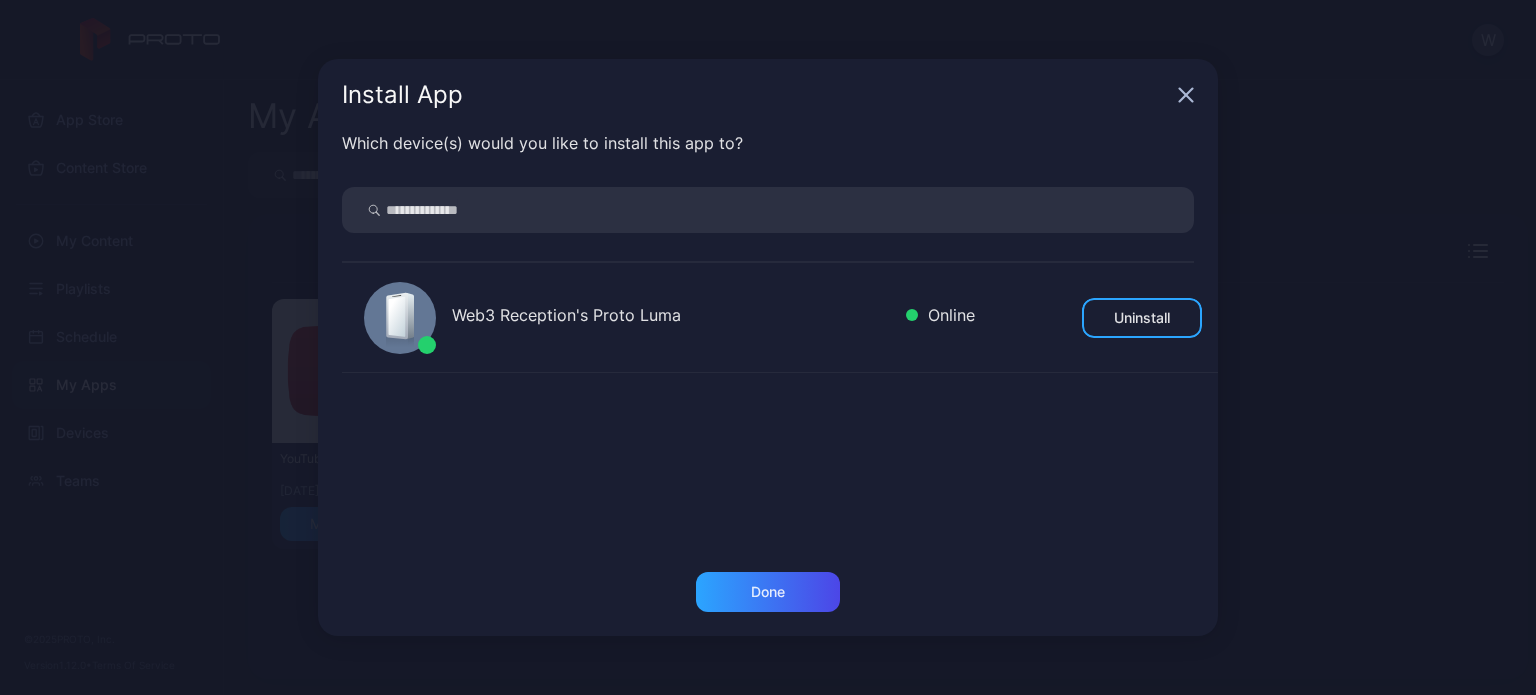 click 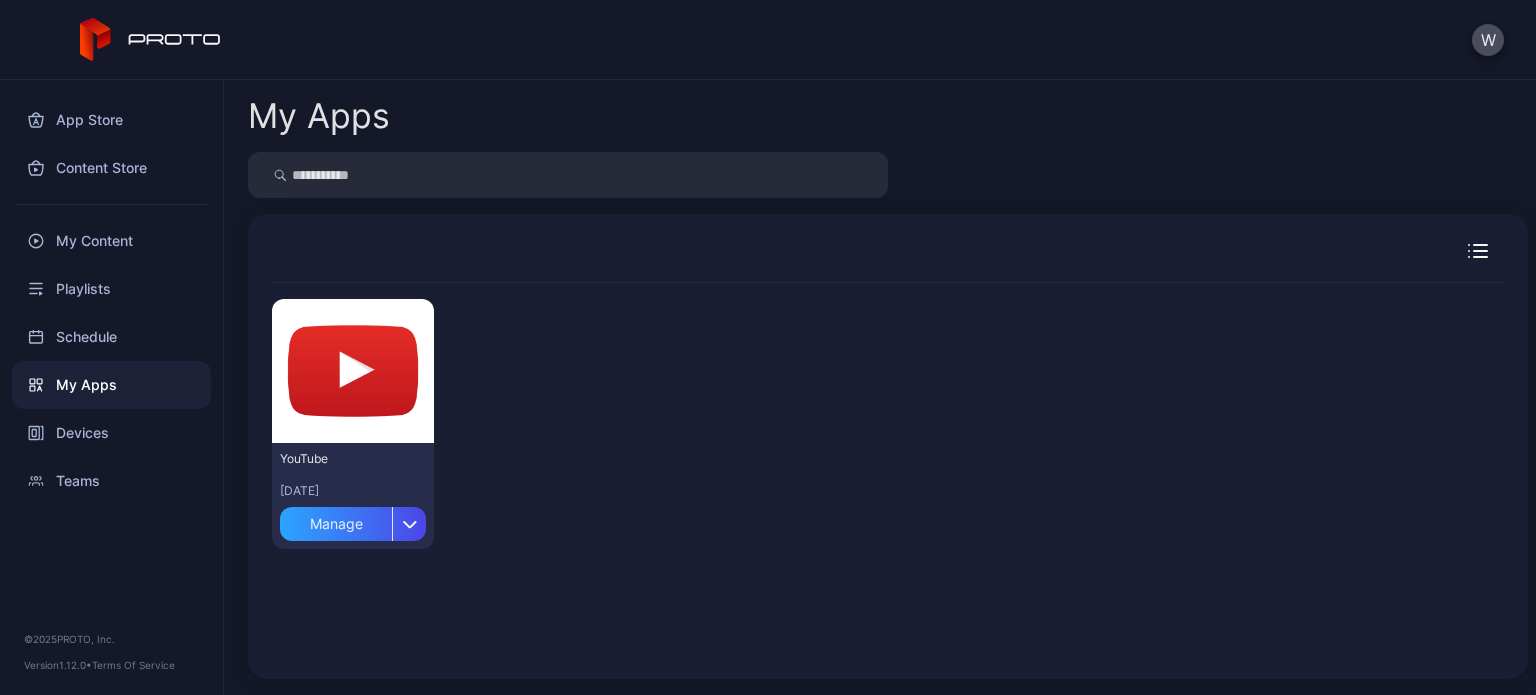 click on "W" at bounding box center [768, 40] 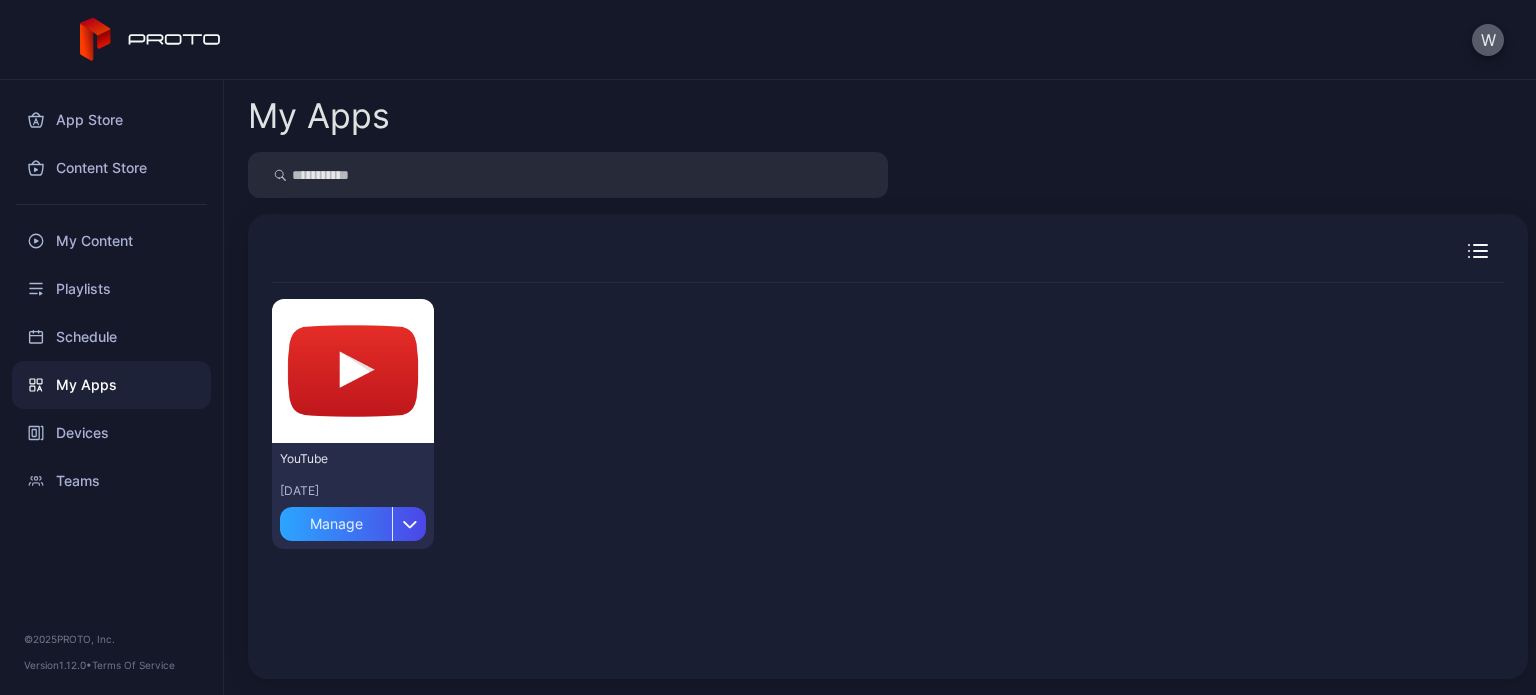 click on "W" at bounding box center [1488, 40] 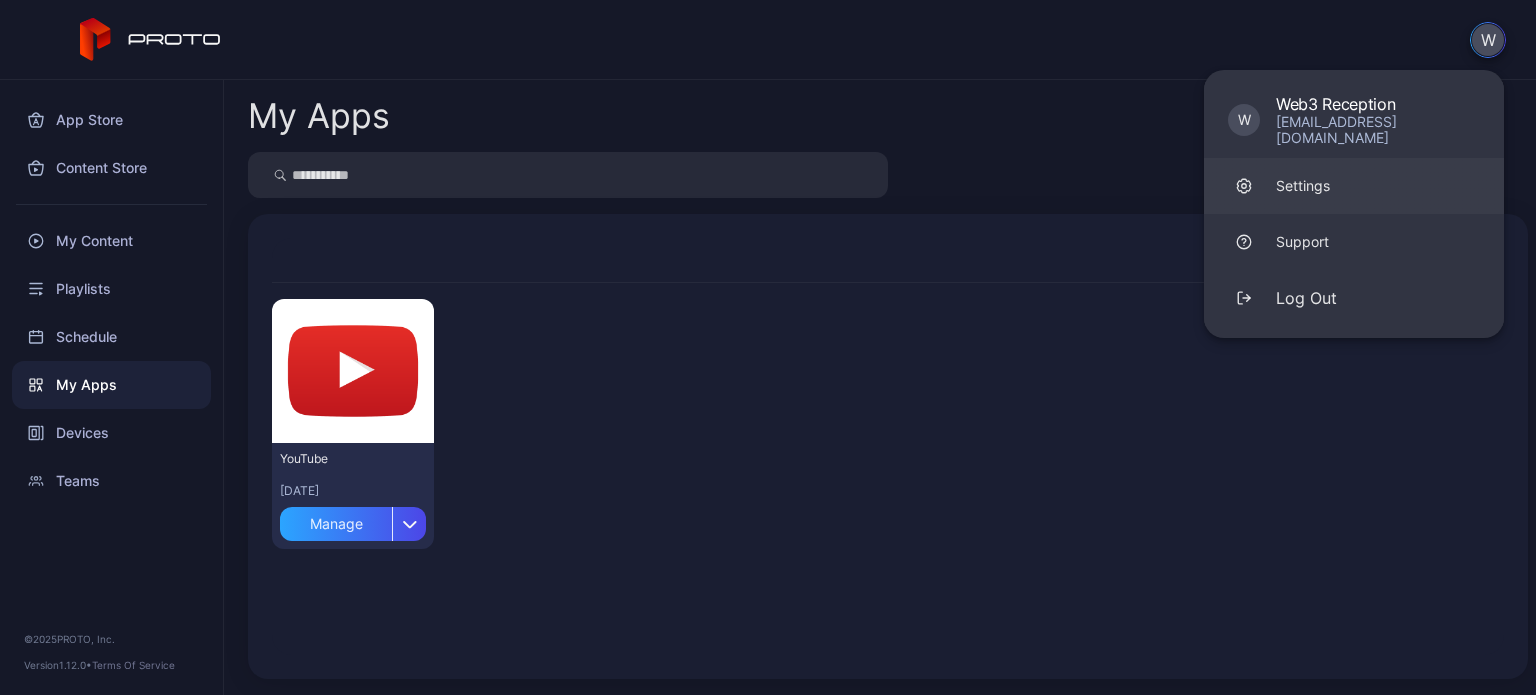 click on "Settings" at bounding box center [1354, 186] 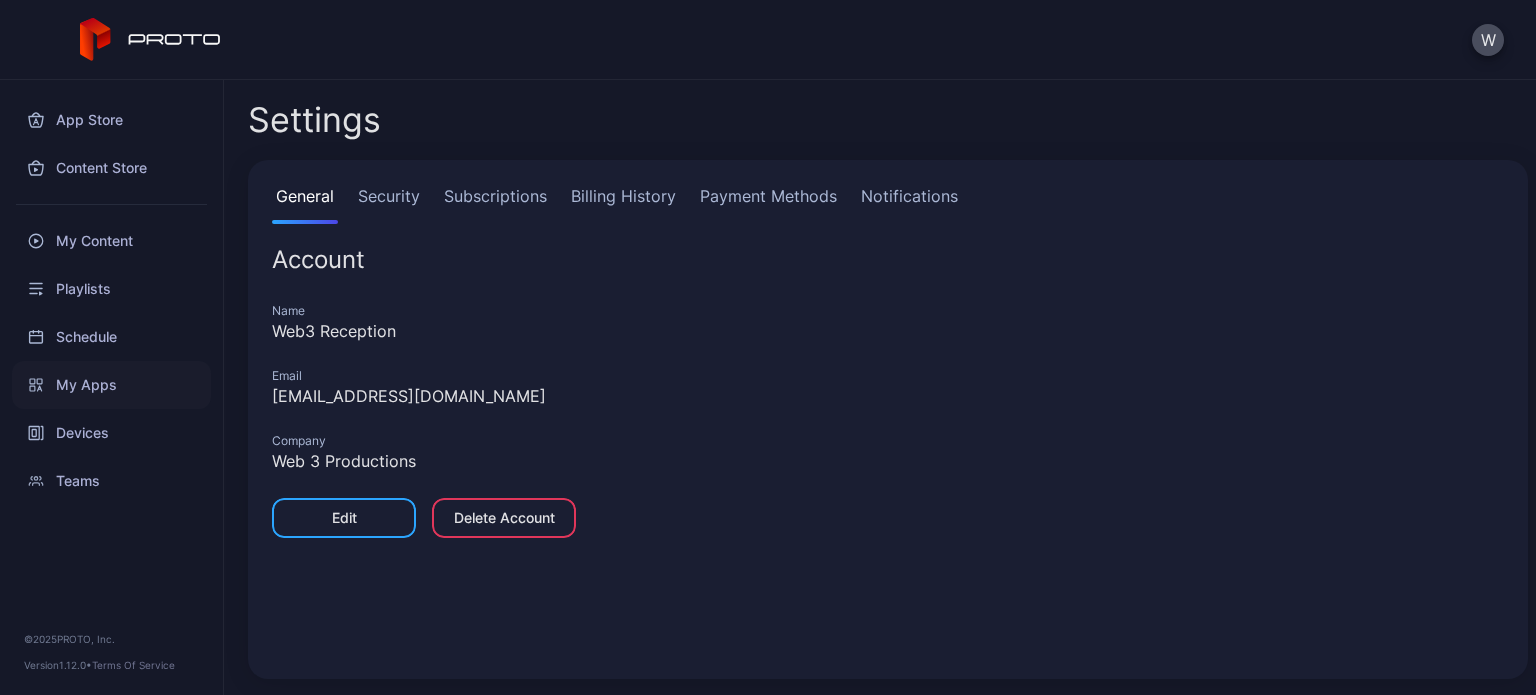 click on "My Apps" at bounding box center [111, 385] 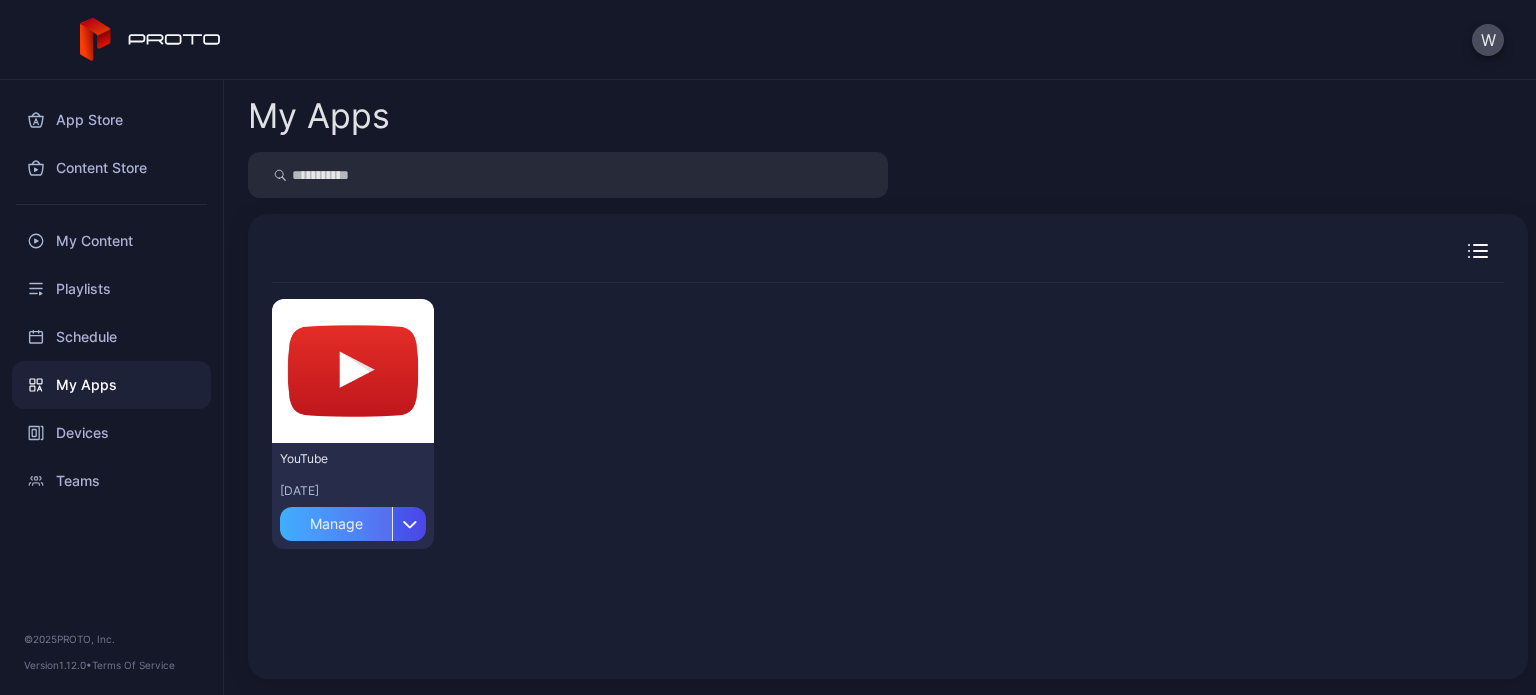 click on "Manage" at bounding box center [336, 524] 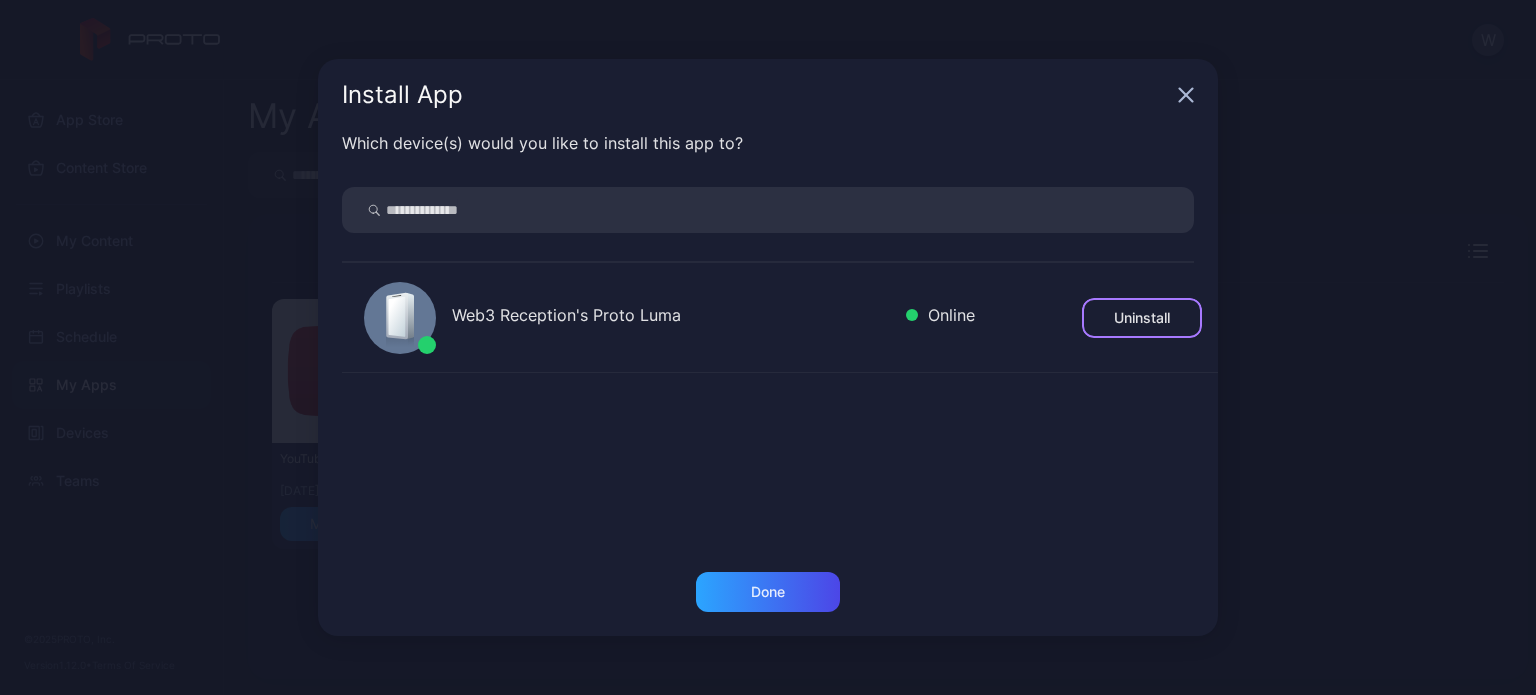 click on "Uninstall" at bounding box center [1142, 318] 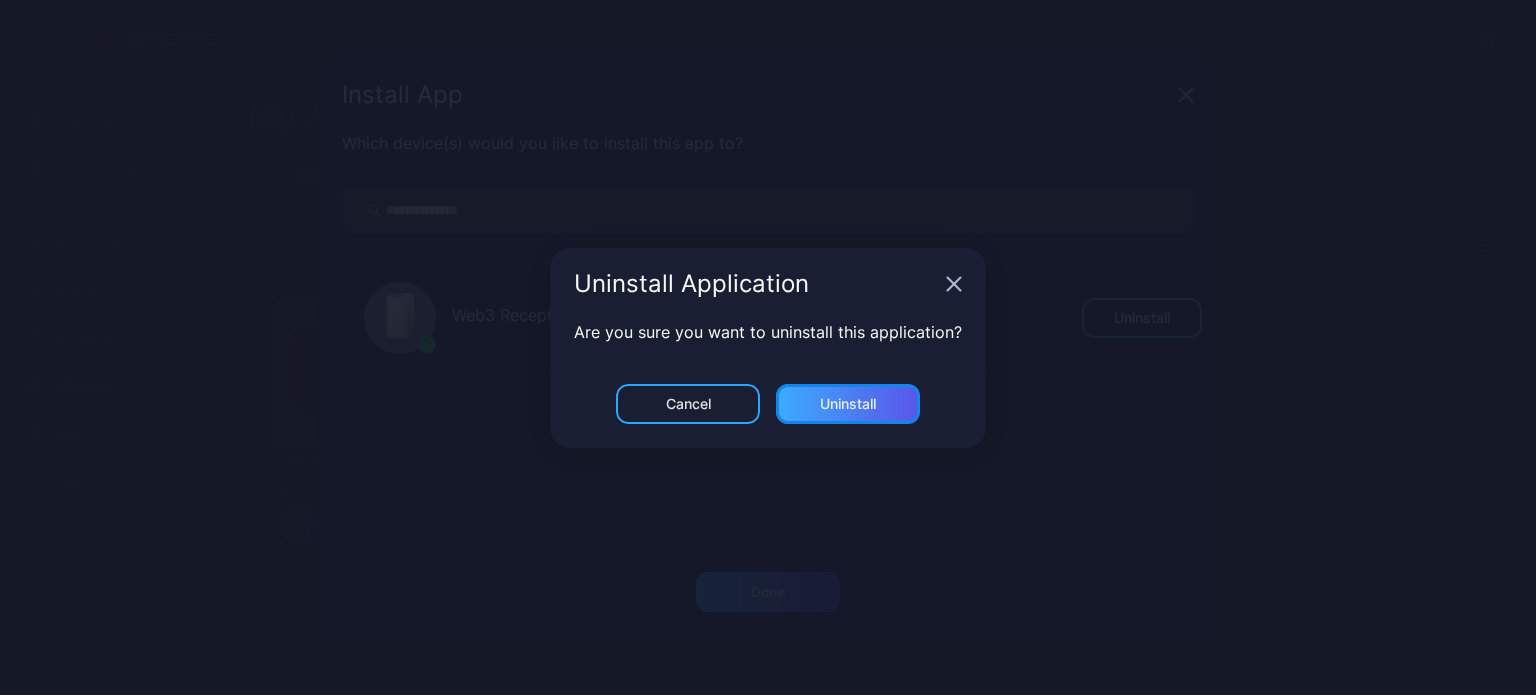 click on "Uninstall" at bounding box center (848, 404) 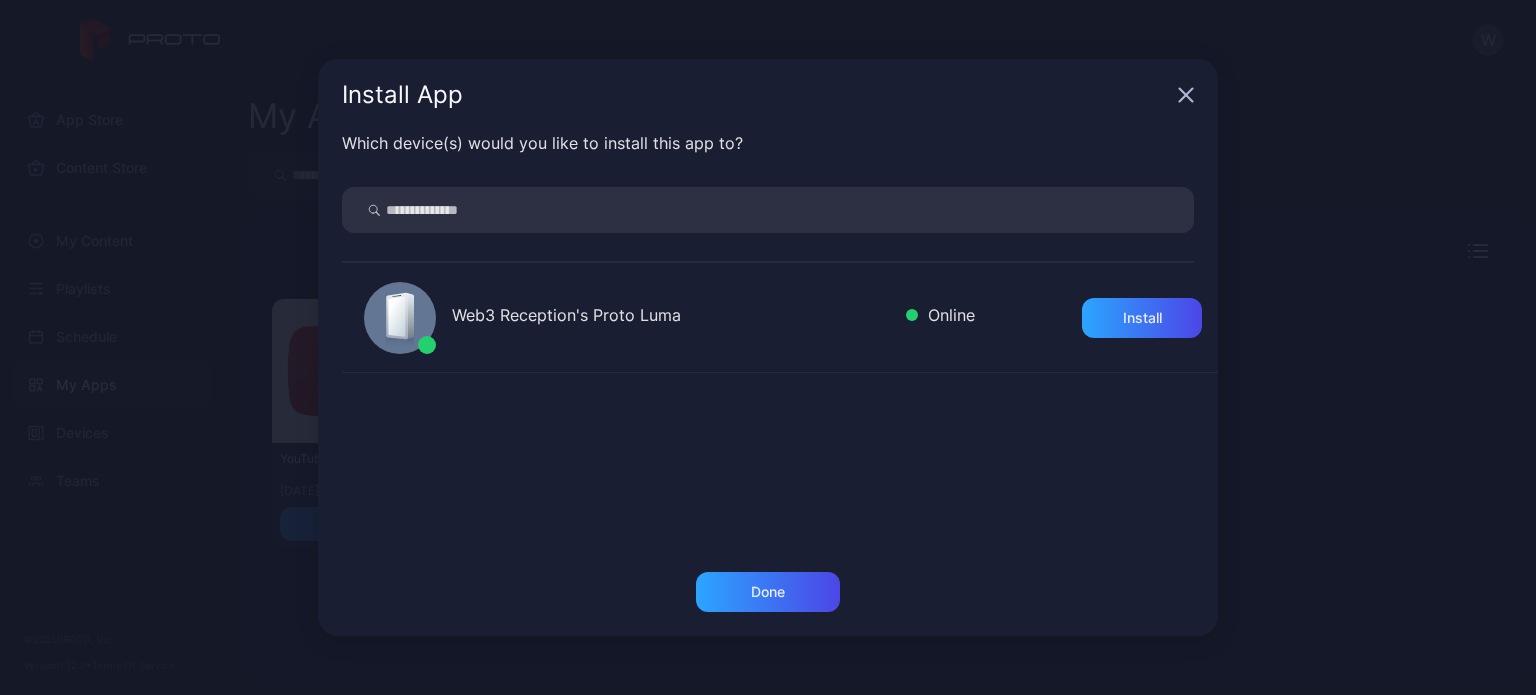 click 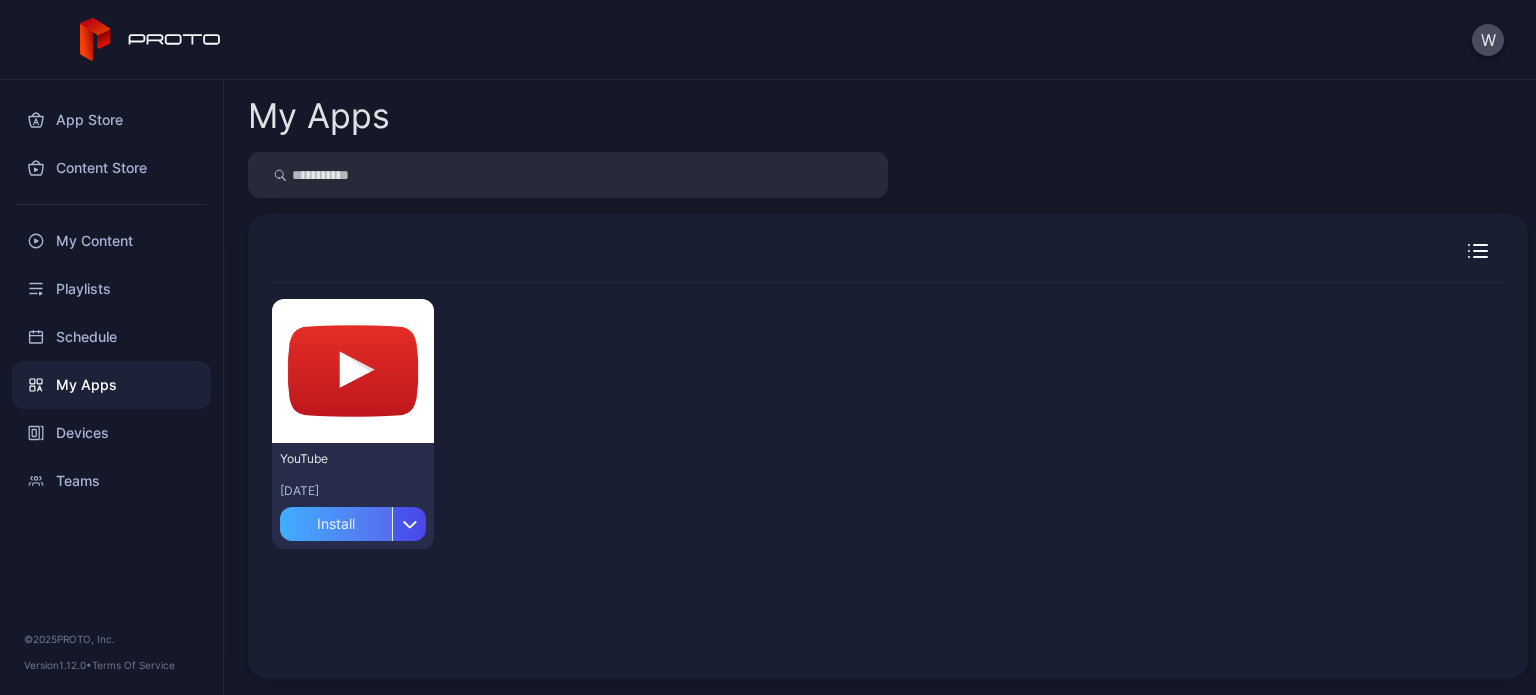click on "Install" at bounding box center [336, 524] 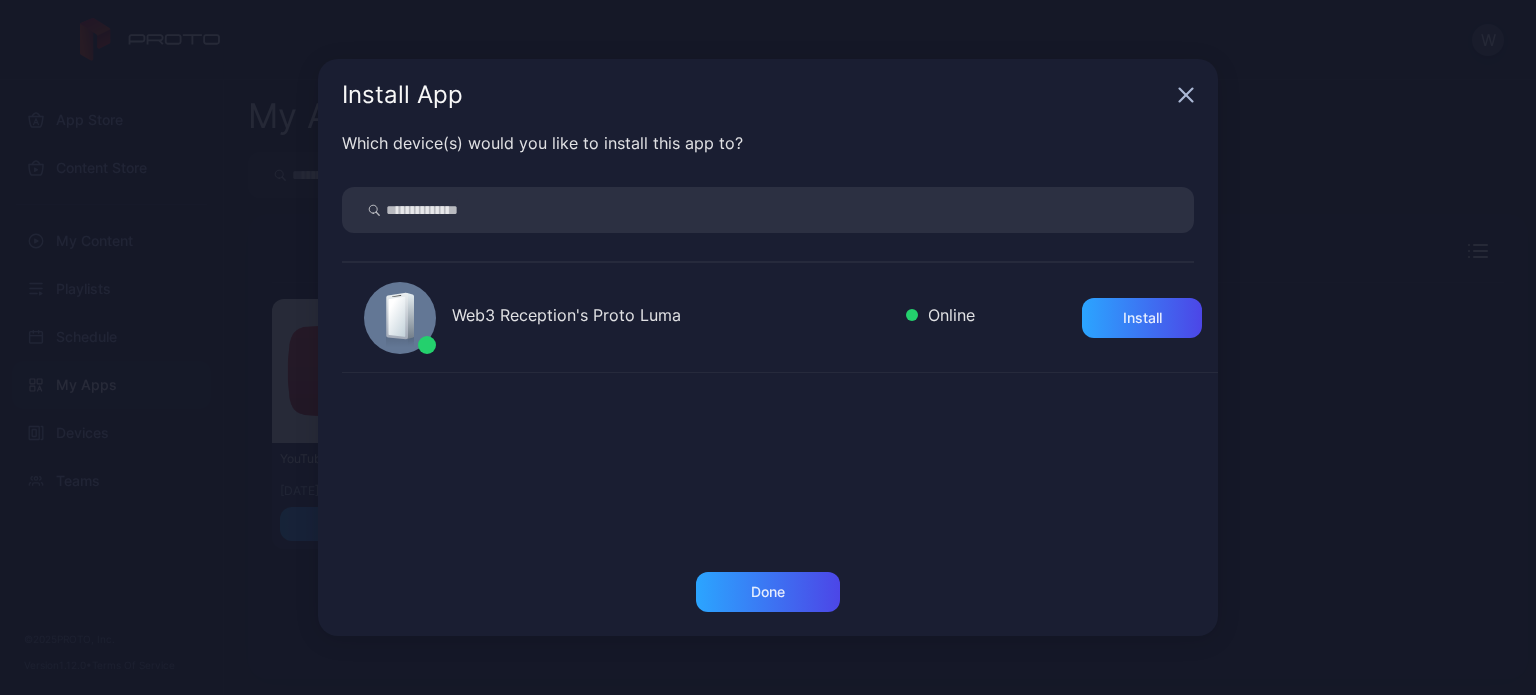 click on "Web3 Reception's Proto Luma Online Install" at bounding box center [780, 318] 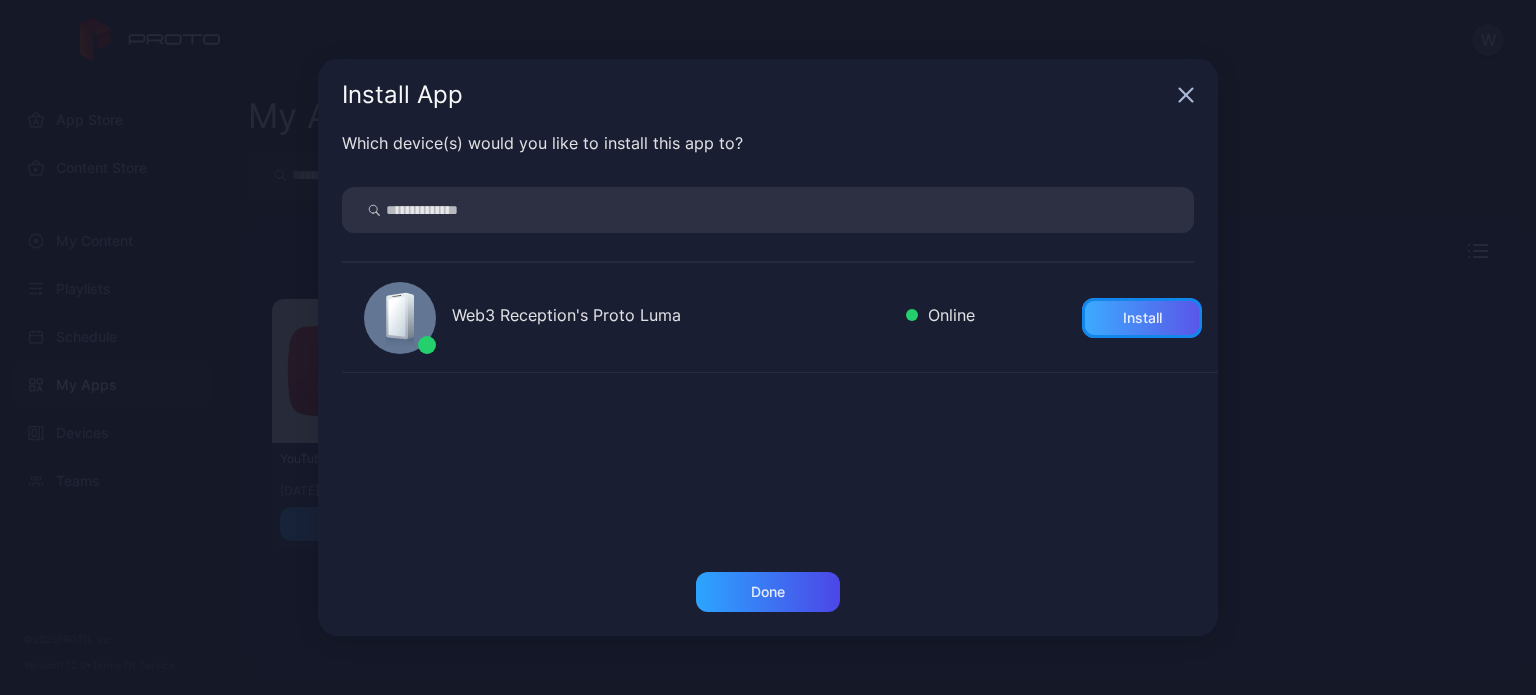 click on "Install" at bounding box center [1142, 318] 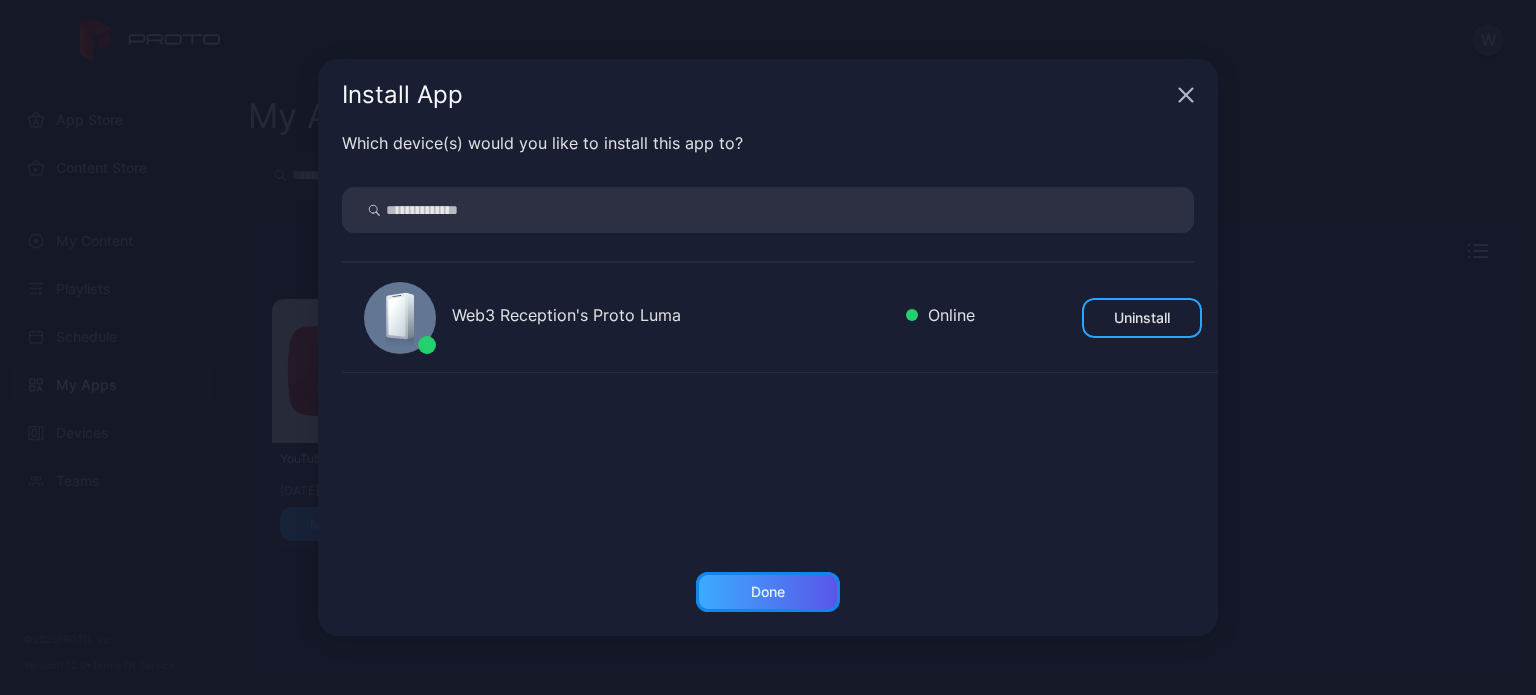 click on "Done" at bounding box center [768, 592] 